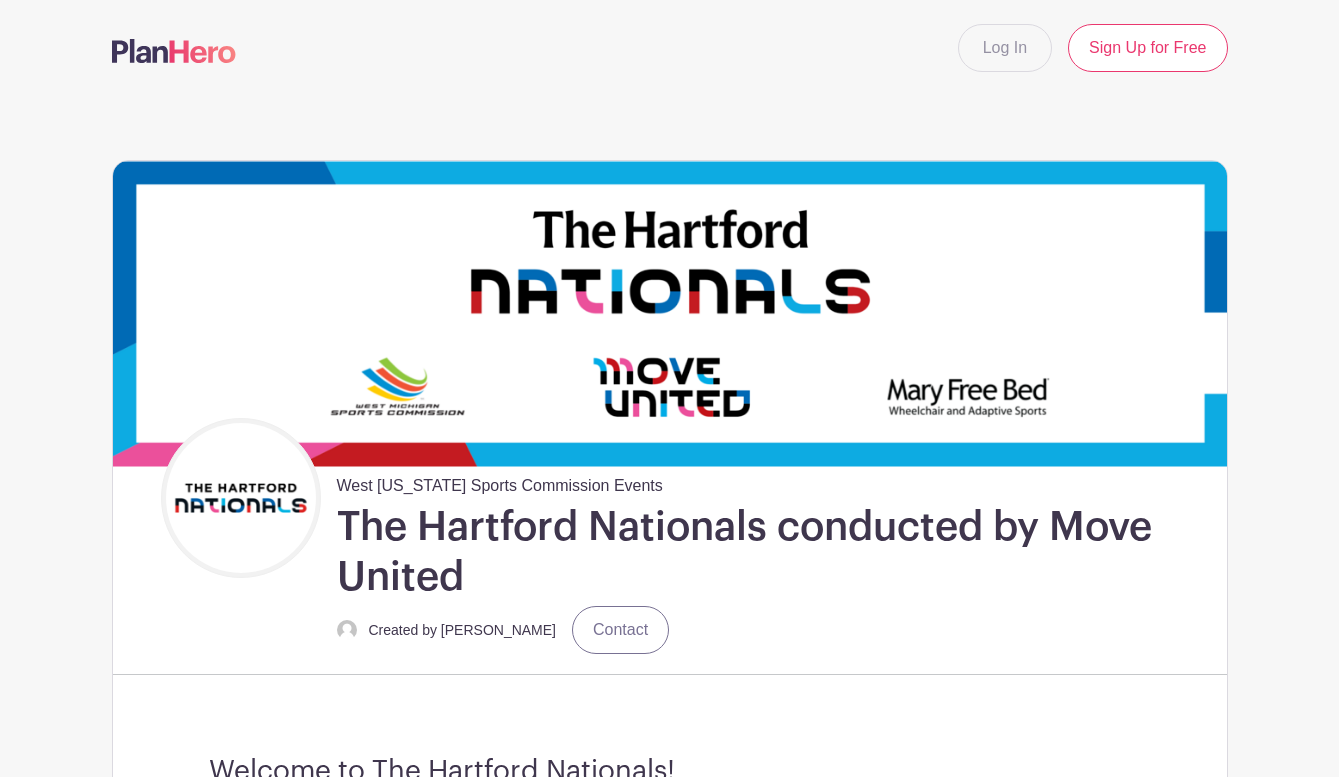 scroll, scrollTop: 0, scrollLeft: 0, axis: both 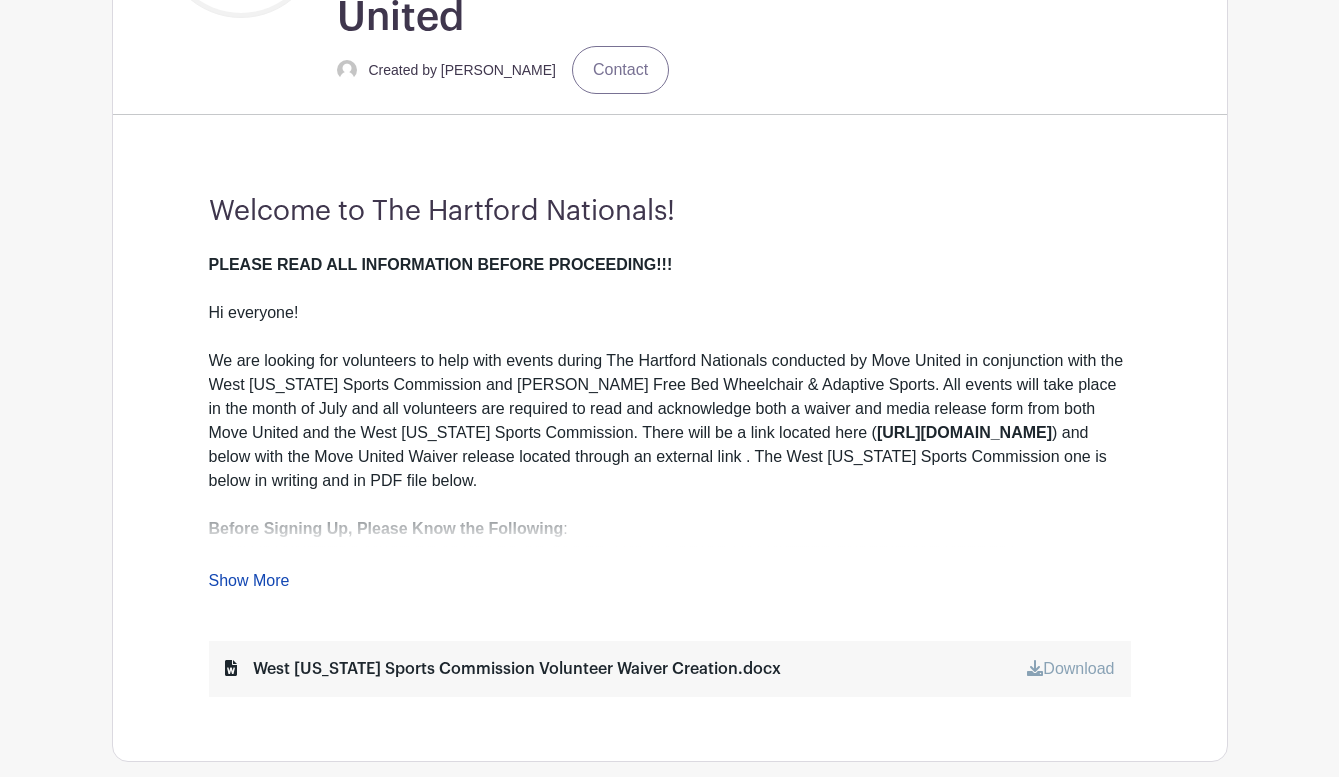 click on "Show More" at bounding box center (249, 584) 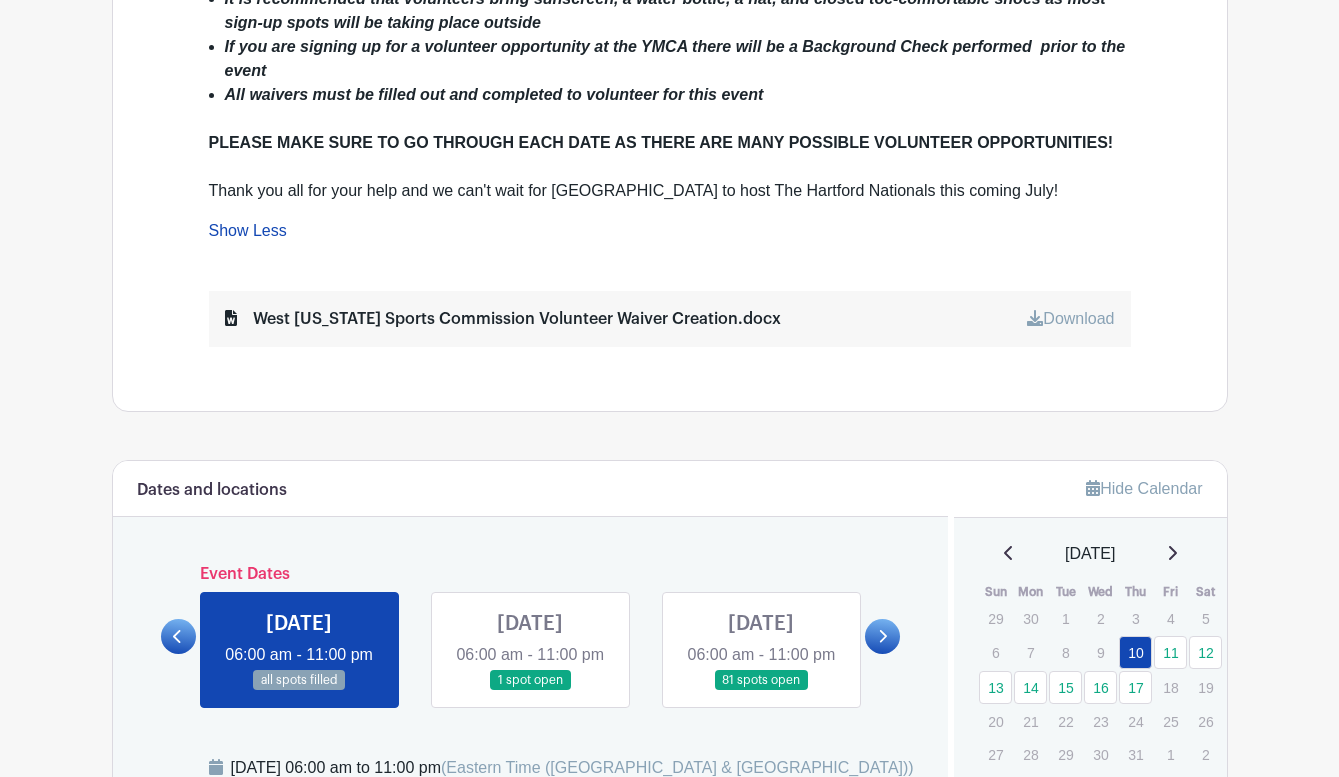 scroll, scrollTop: 1178, scrollLeft: 0, axis: vertical 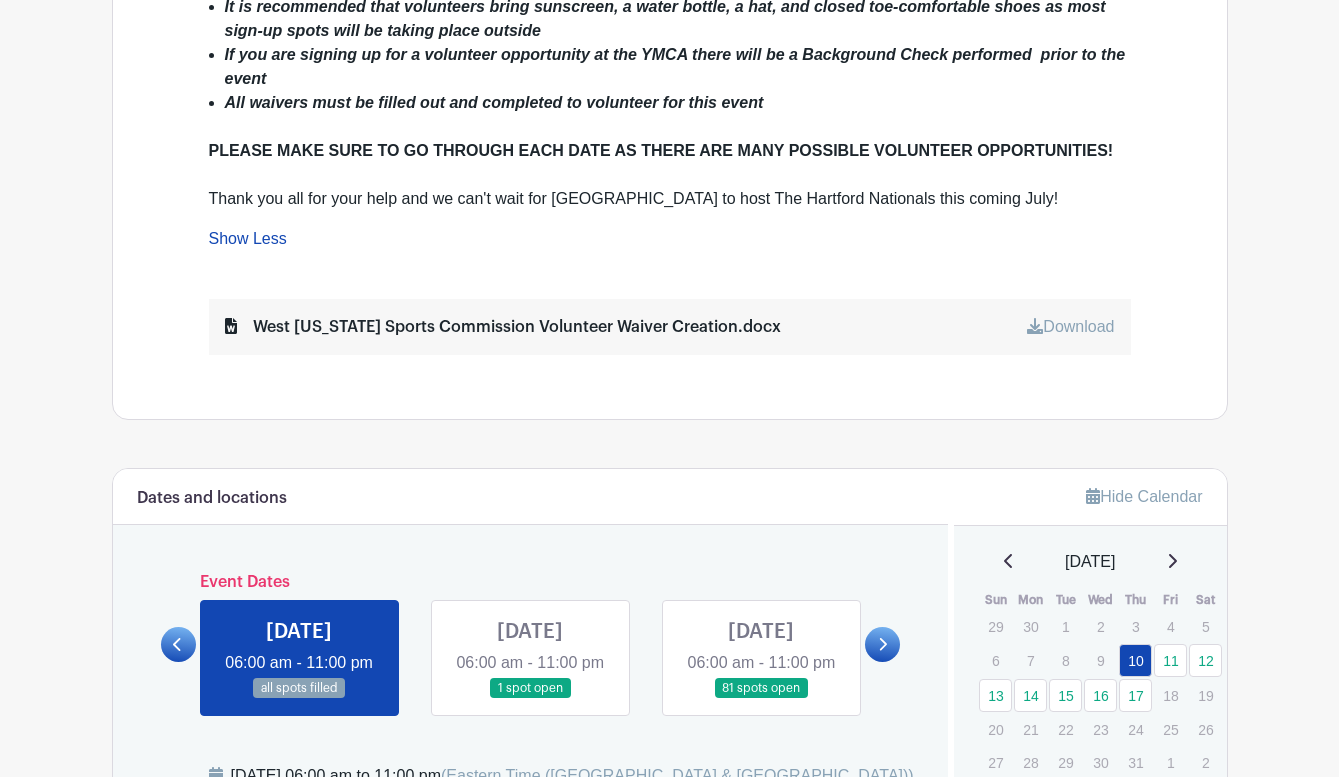 click on "Download" at bounding box center (1070, 326) 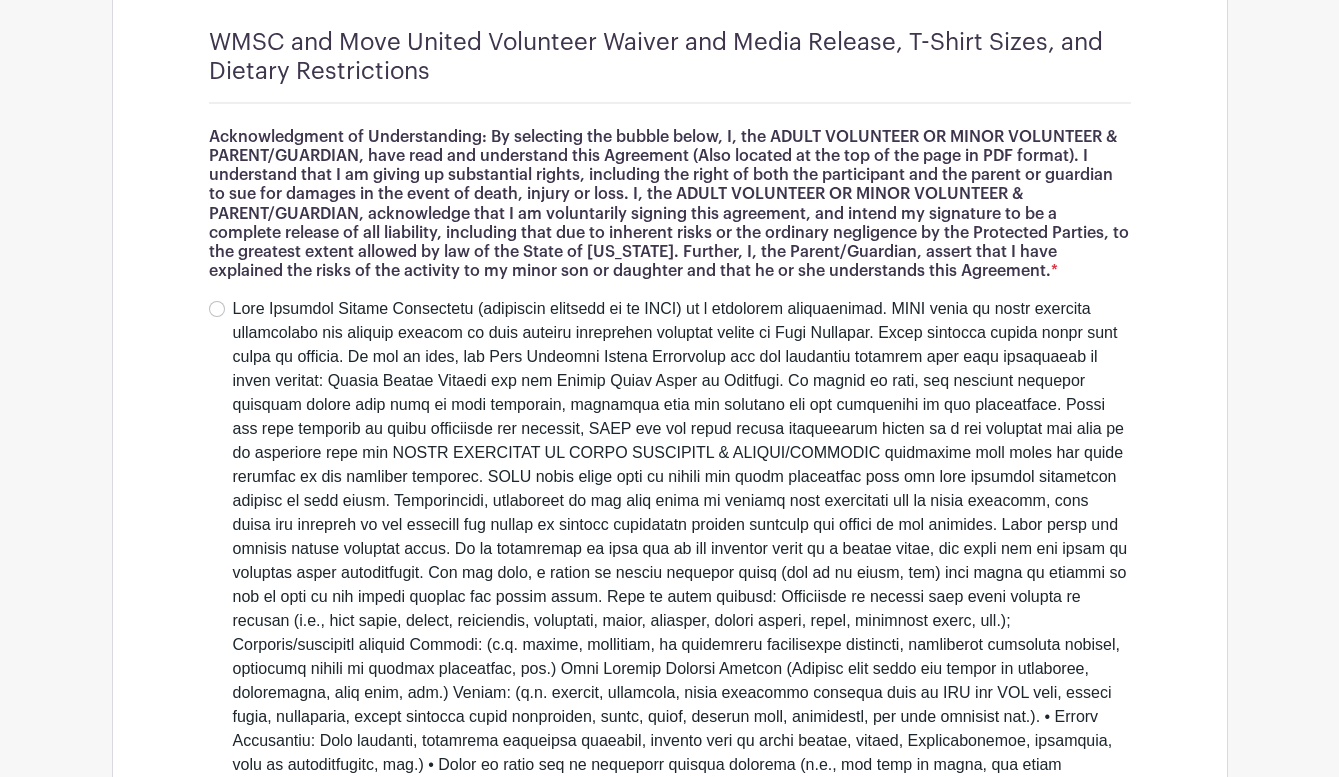 scroll, scrollTop: 4927, scrollLeft: 0, axis: vertical 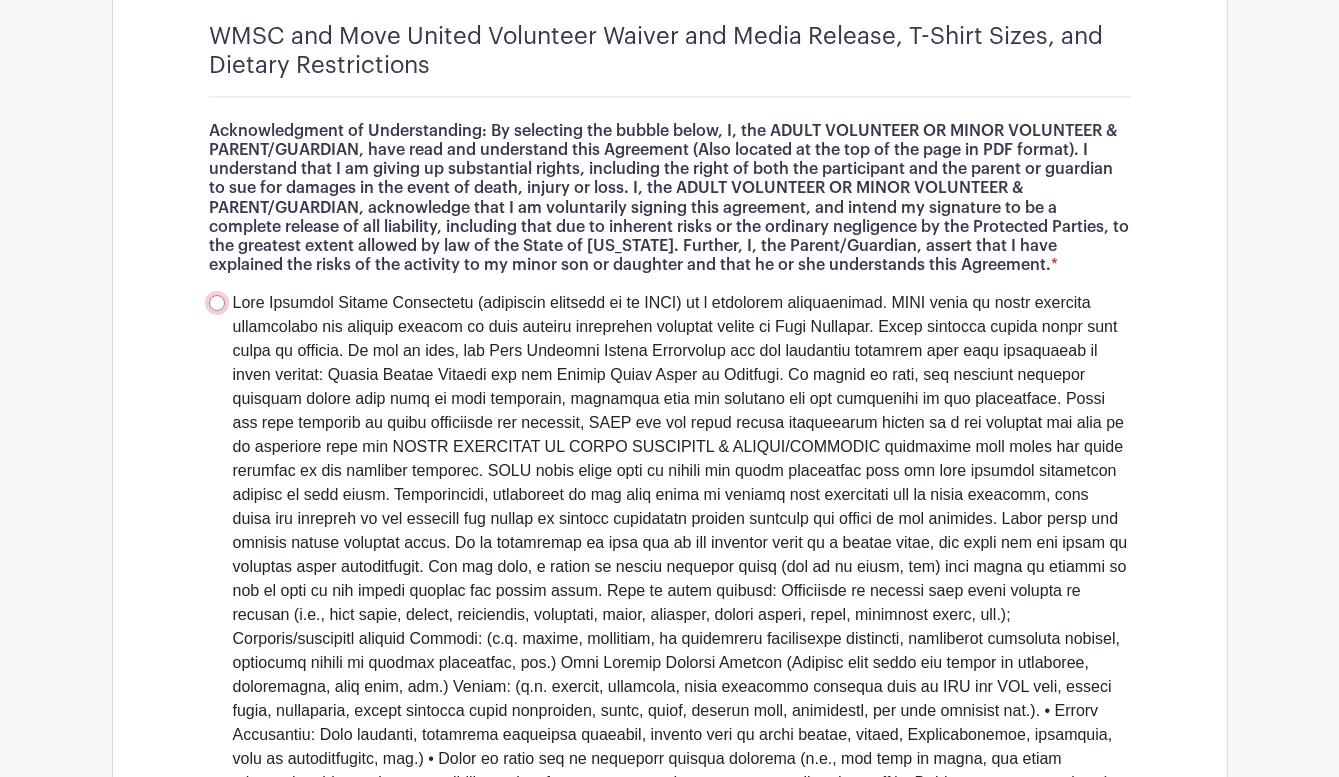 click at bounding box center (217, 303) 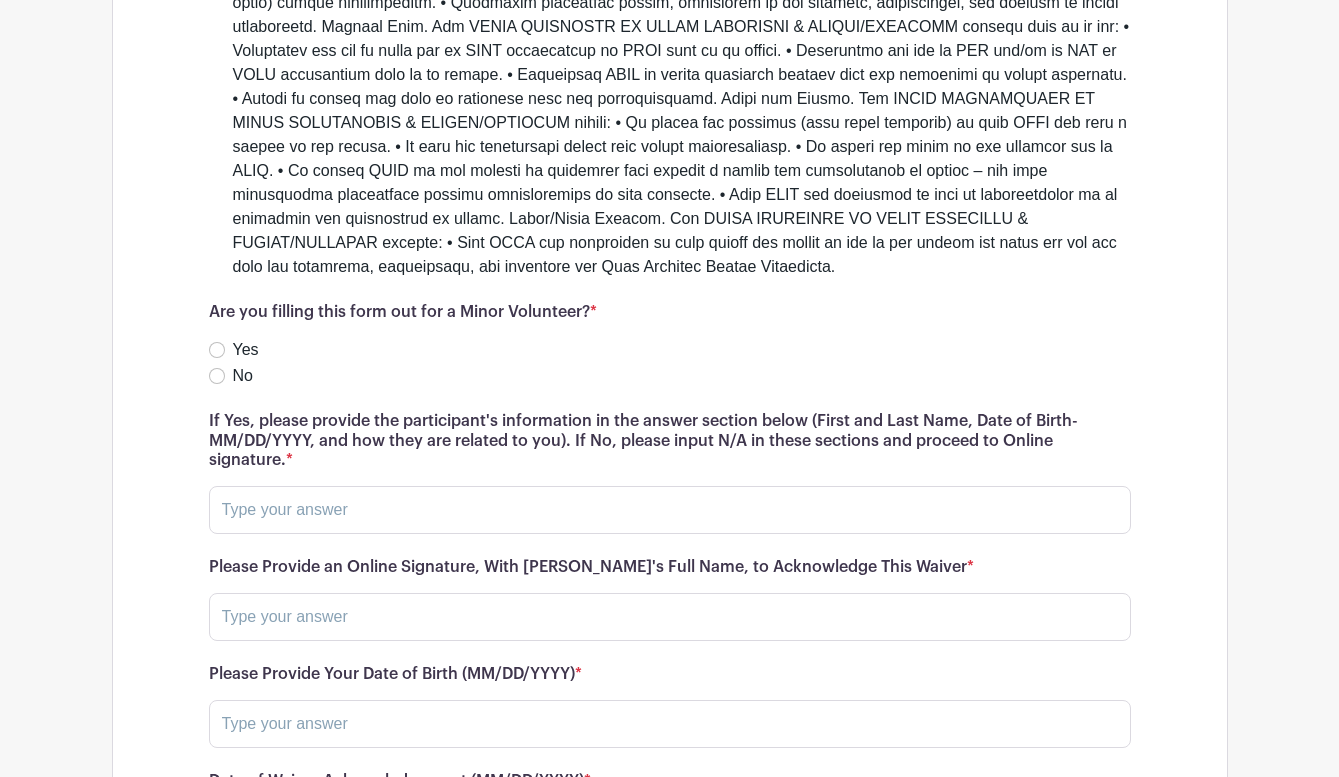 scroll, scrollTop: 7129, scrollLeft: 0, axis: vertical 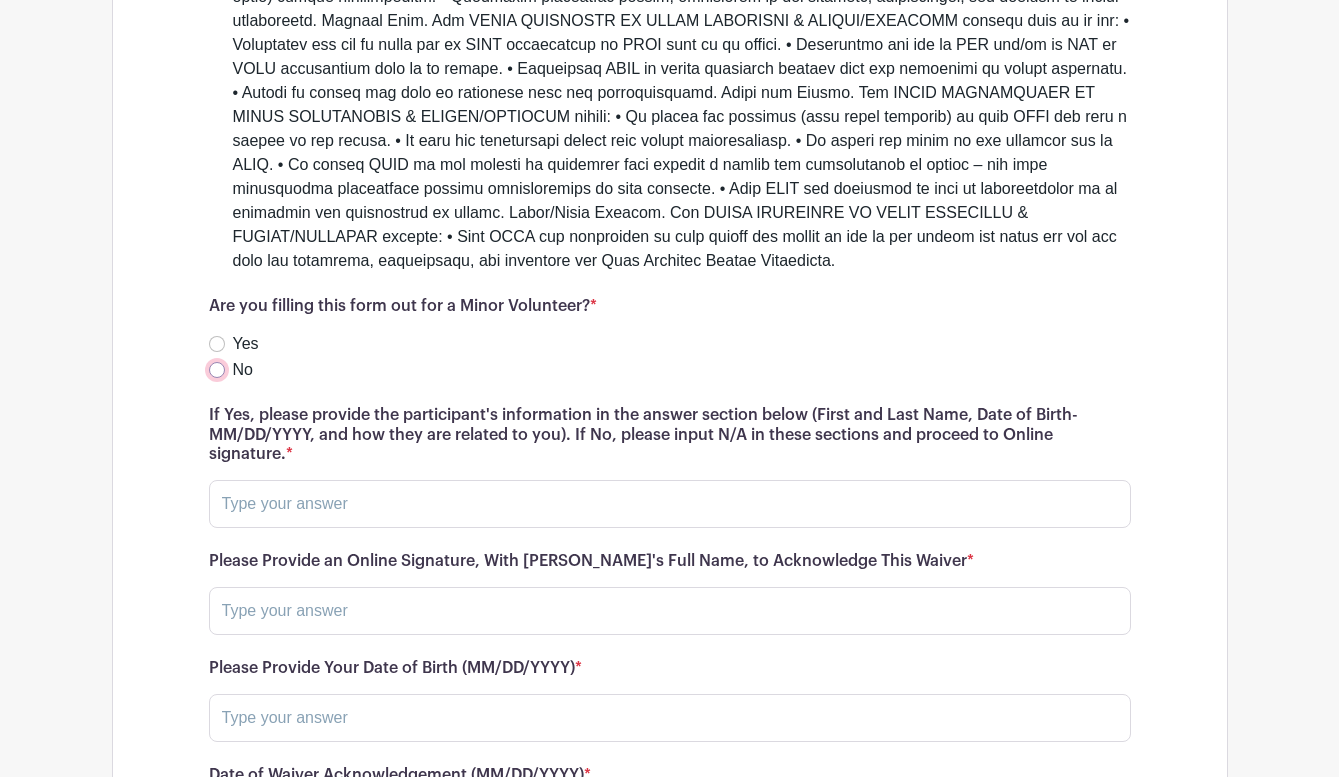 click on "No" at bounding box center (217, 370) 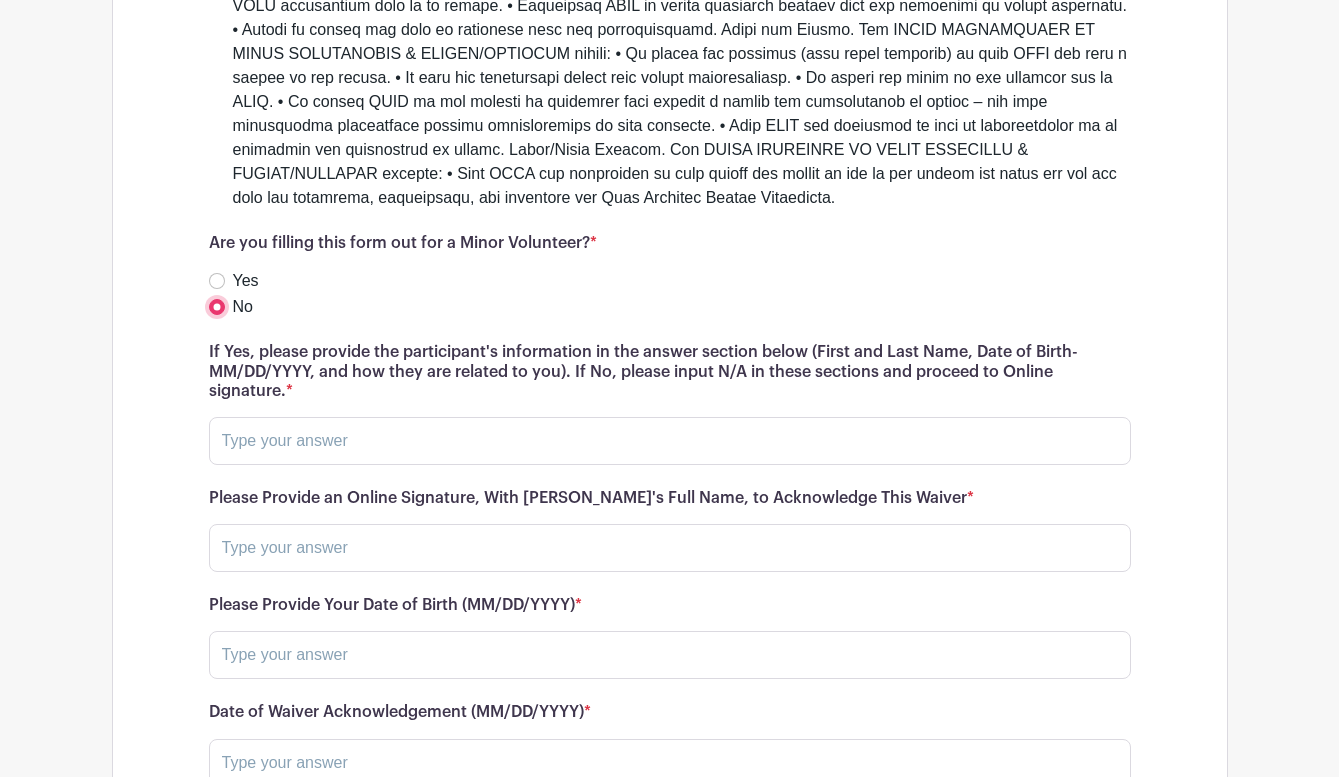 scroll, scrollTop: 7197, scrollLeft: 0, axis: vertical 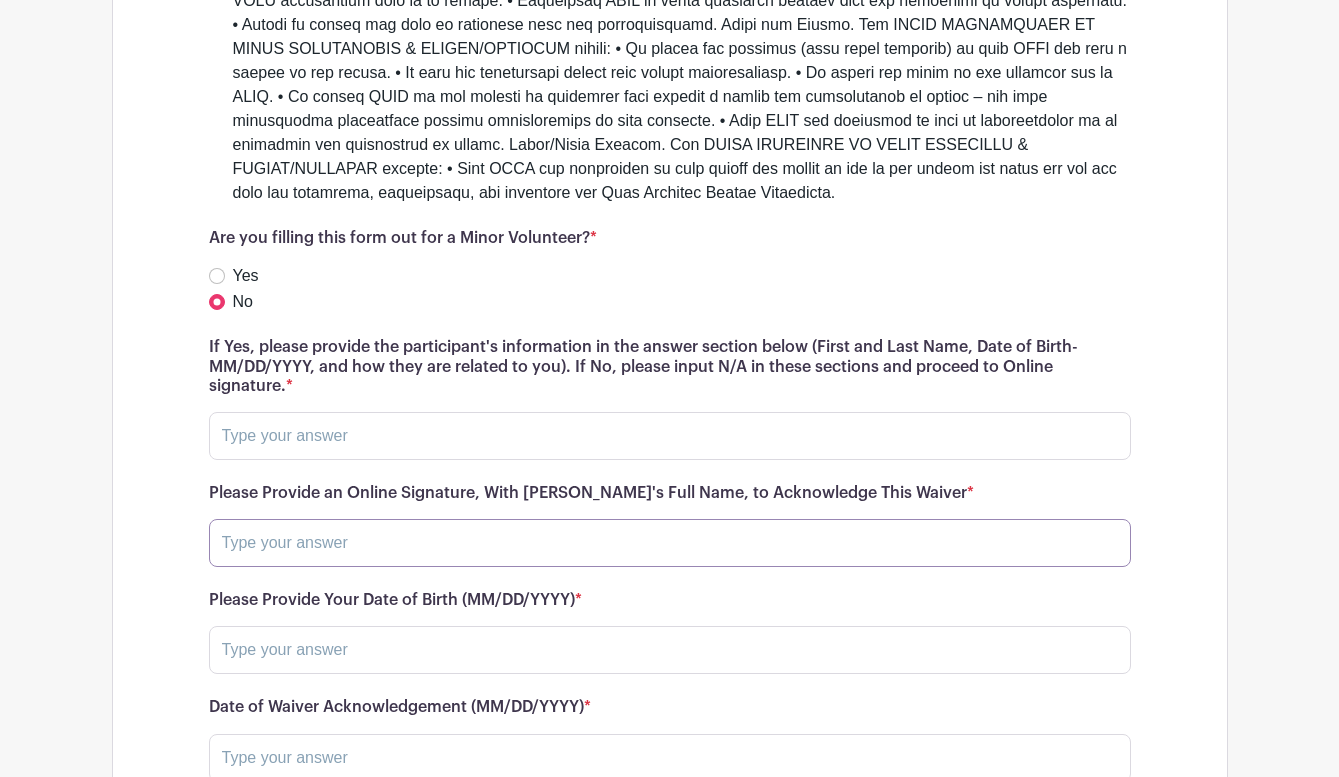 click at bounding box center (670, 543) 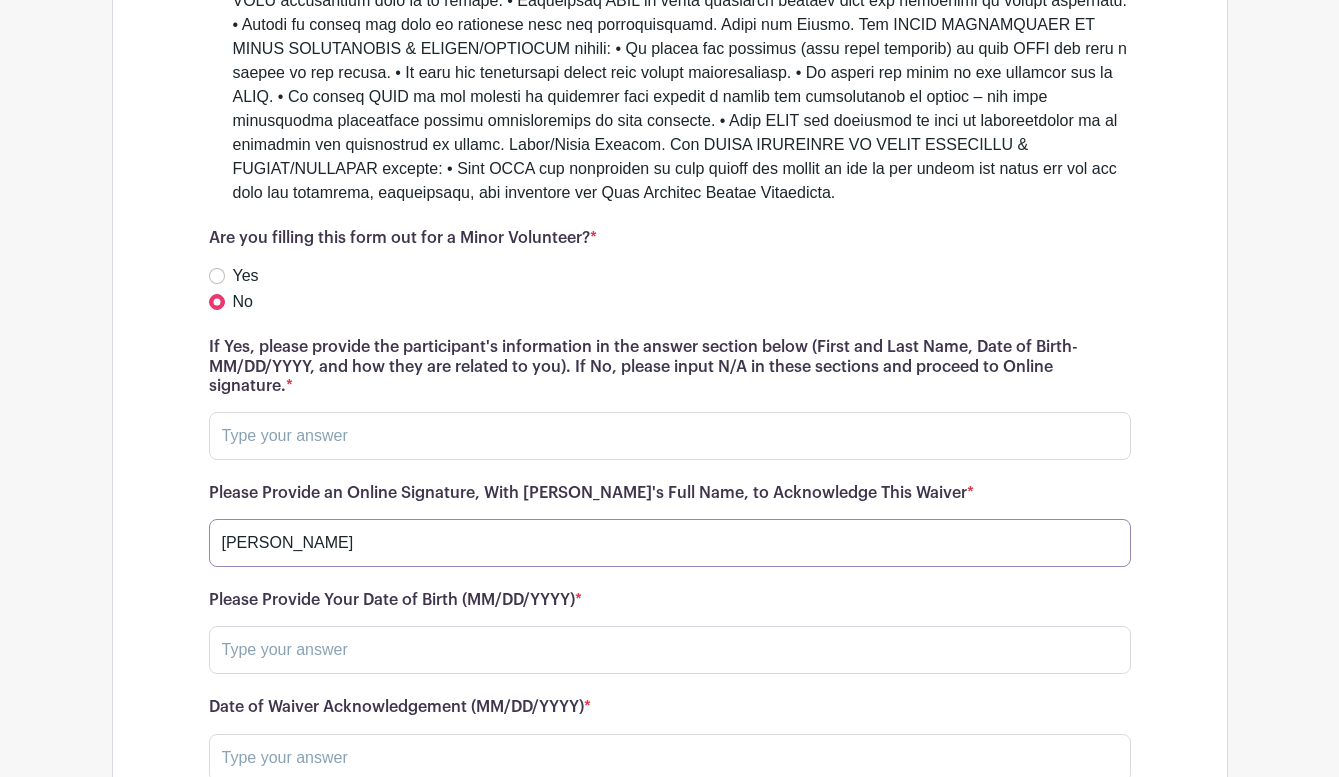 type on "[PERSON_NAME]" 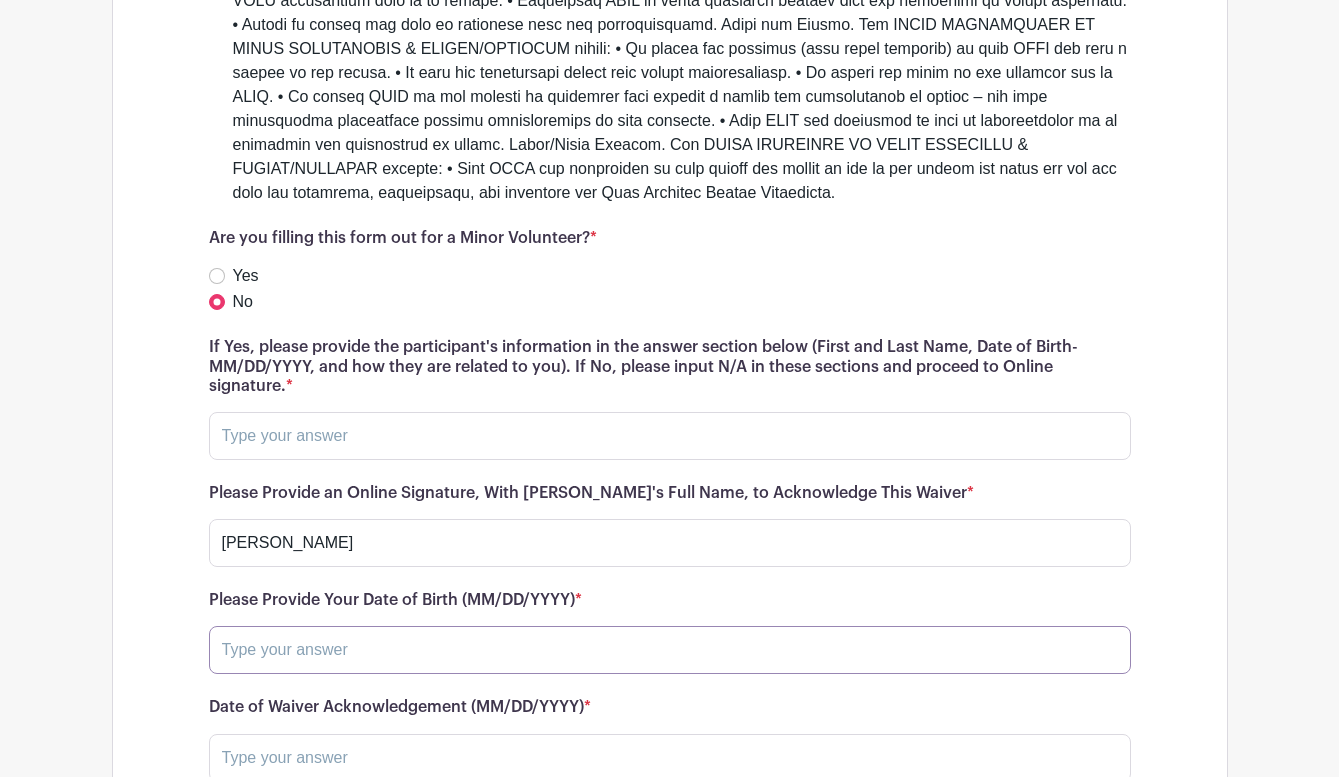 click at bounding box center [670, 650] 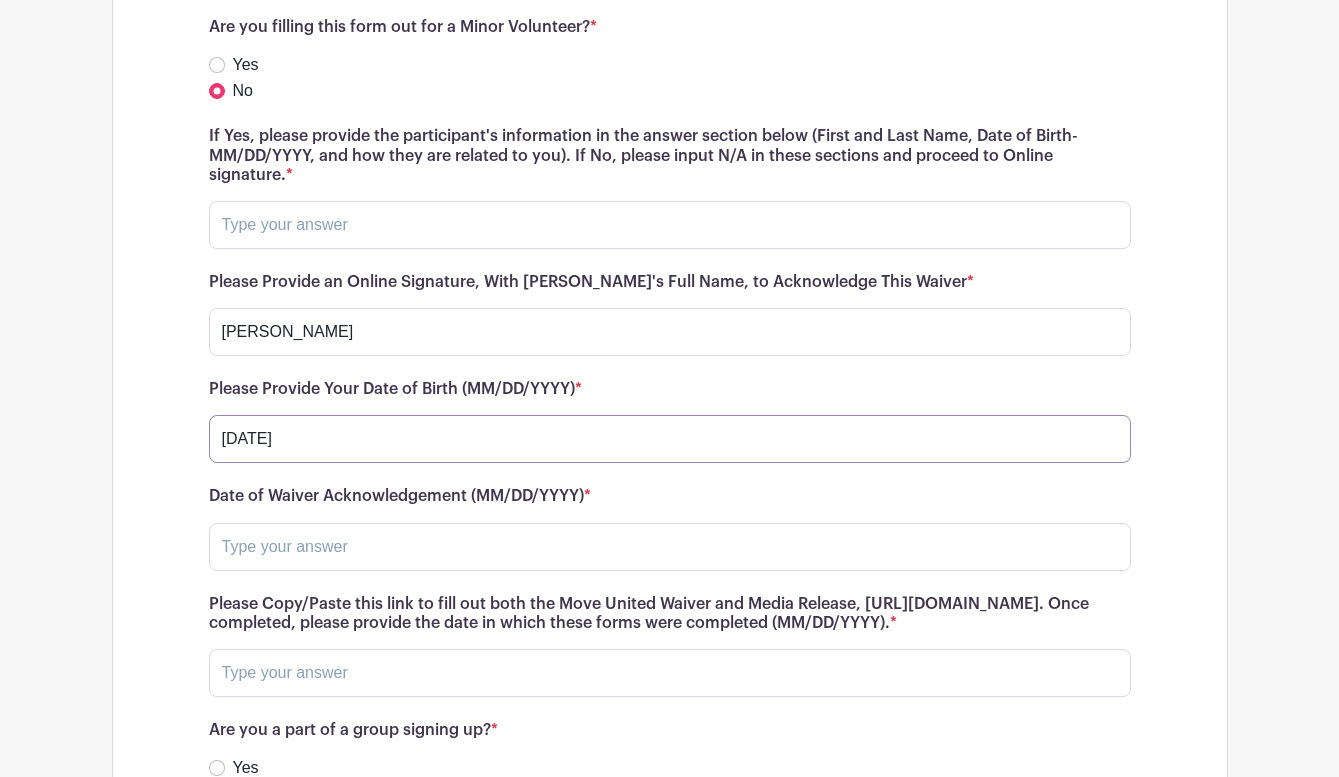 scroll, scrollTop: 7419, scrollLeft: 0, axis: vertical 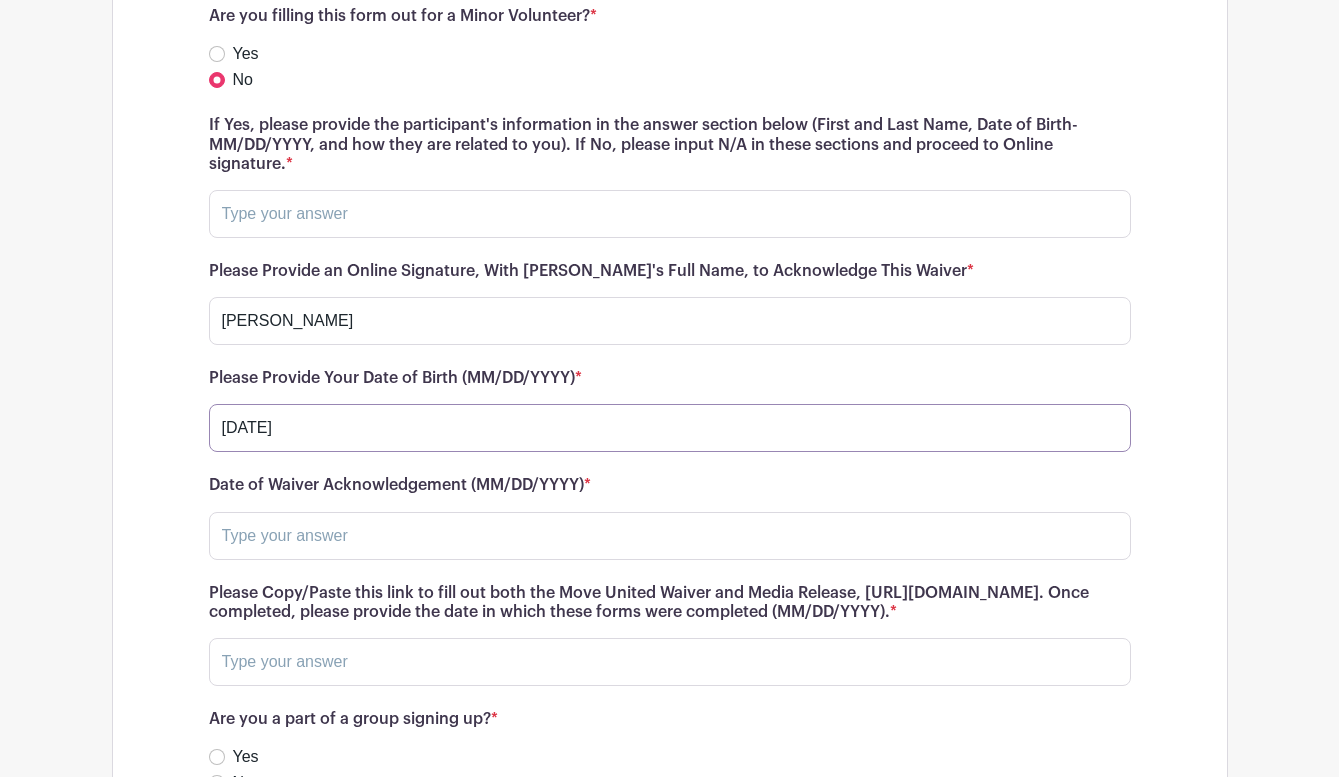 type on "[DATE]" 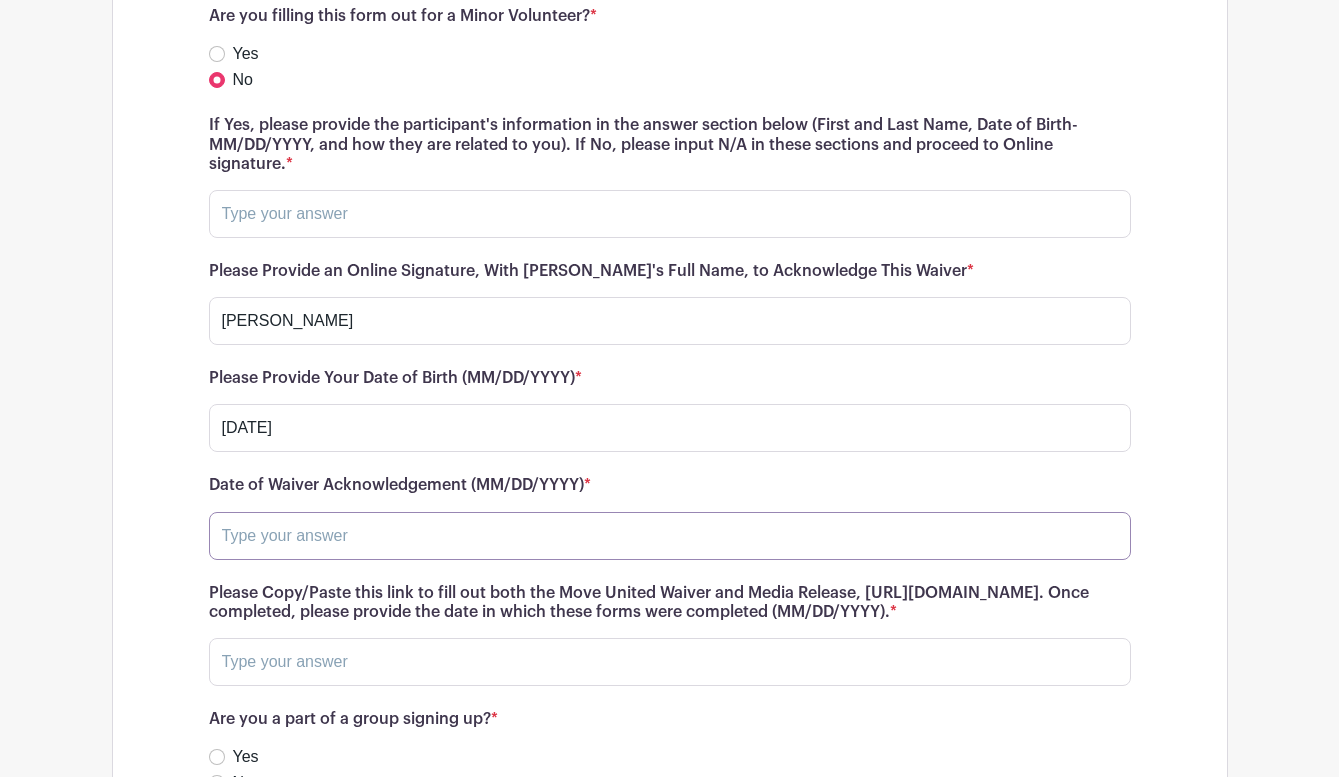 click at bounding box center (670, 536) 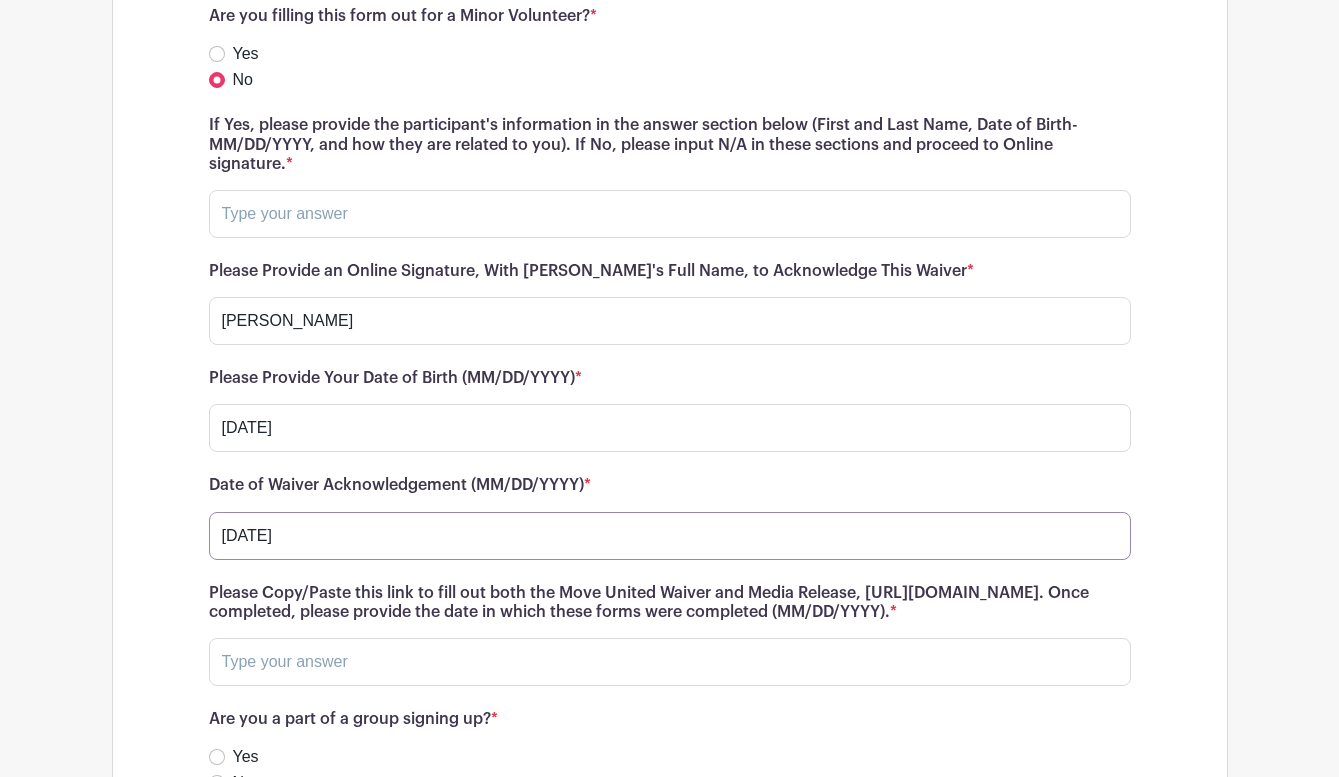 type on "[DATE]" 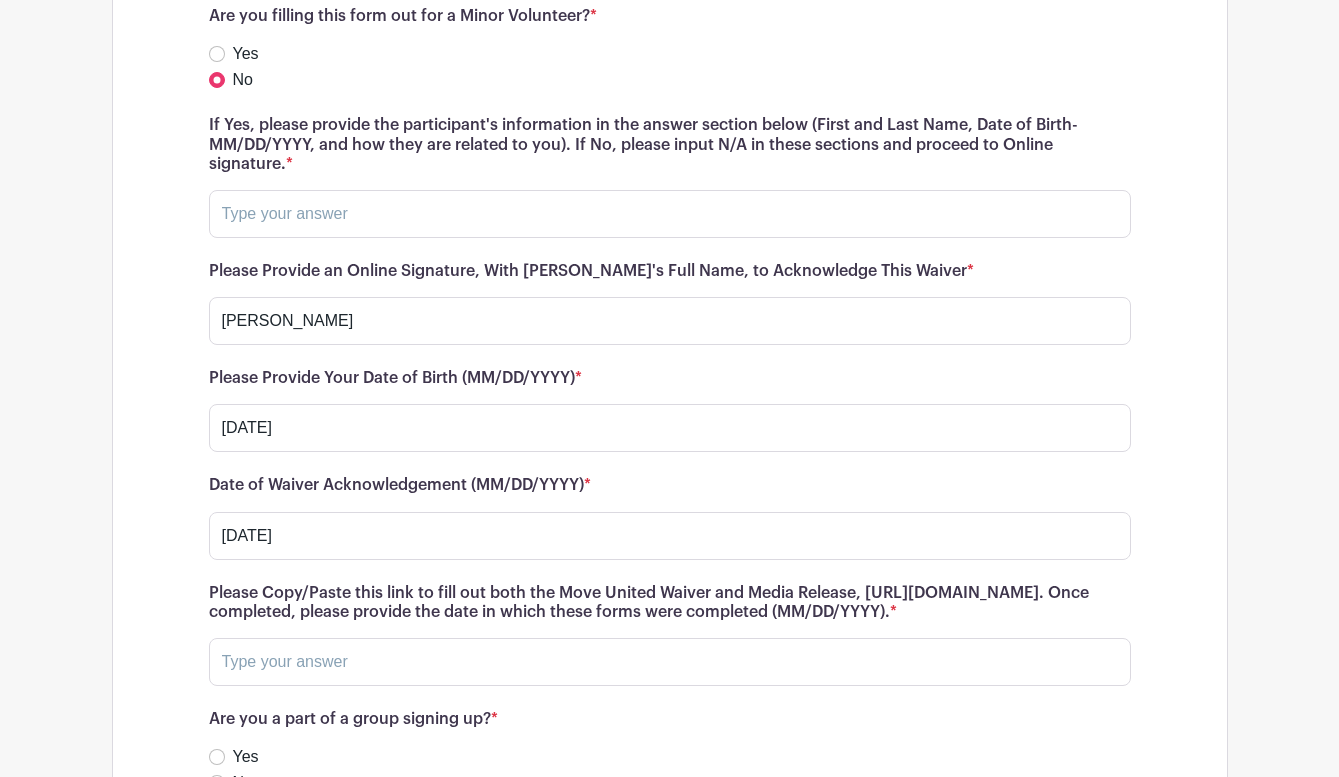 click on "Acknowledgment of Understanding: By selecting the bubble below, I, the ADULT VOLUNTEER OR MINOR VOLUNTEER & PARENT/GUARDIAN, have read and understand this Agreement (Also located at the top of the page in PDF format). I understand that I am giving up substantial rights, including the right of both the participant and the parent or guardian to sue for damages in the event of death, injury or loss. I, the ADULT VOLUNTEER OR MINOR VOLUNTEER & PARENT/GUARDIAN, acknowledge that I am voluntarily signing this agreement, and intend my signature to be a complete release of all liability, including that due to inherent risks or the ordinary negligence by the Protected Parties, to the greatest extent allowed by law of the State of [US_STATE]. Further, I, the Parent/Guardian, assert that I have explained the risks of the activity to my minor son or daughter and that he or she understands this Agreement.
*
*
Yes" at bounding box center (670, -528) 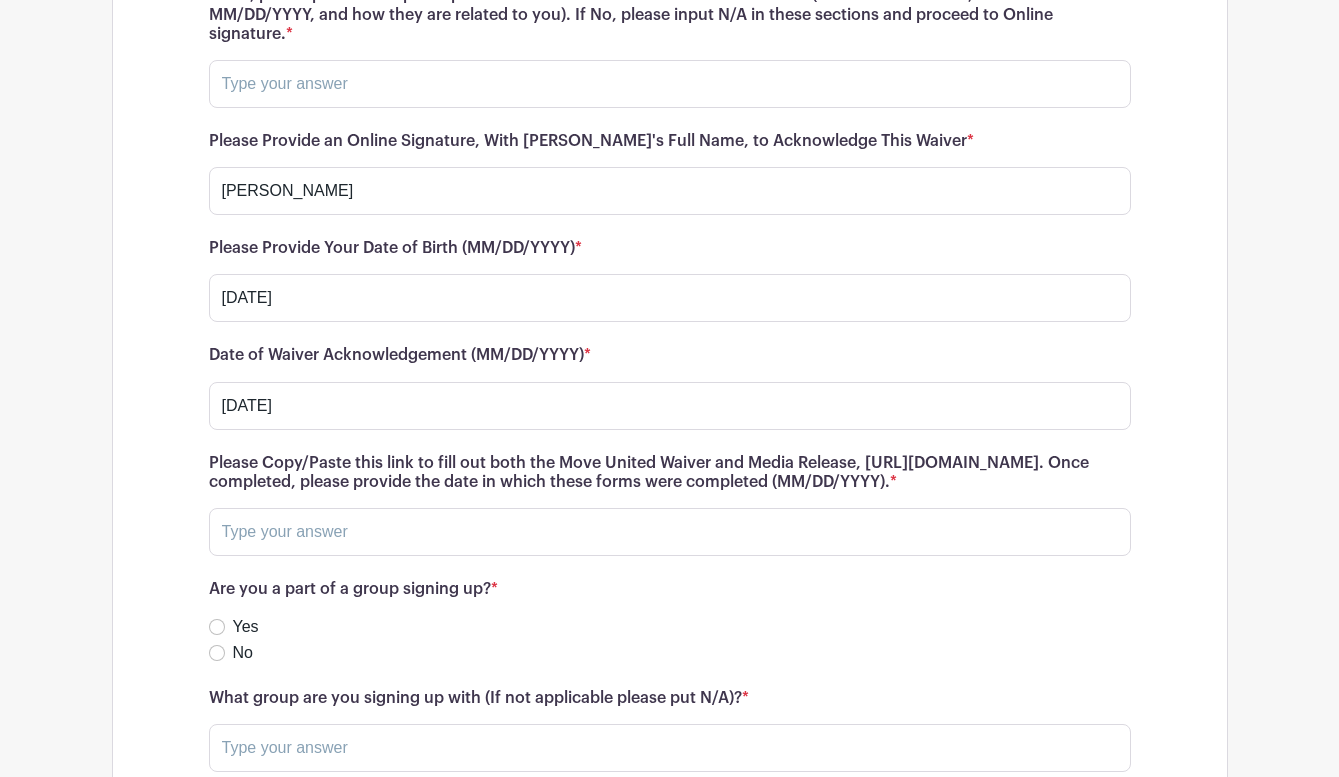 scroll, scrollTop: 7557, scrollLeft: 0, axis: vertical 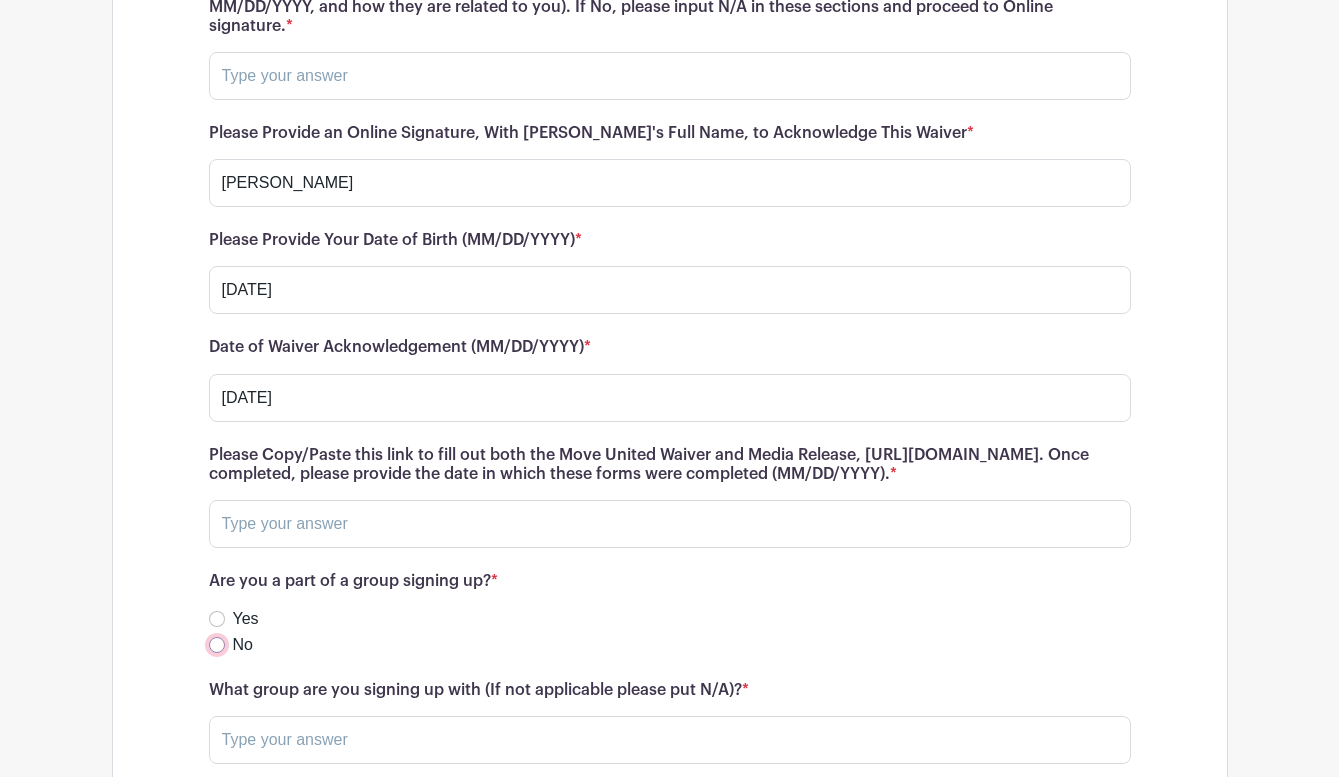 click on "No" at bounding box center (217, 645) 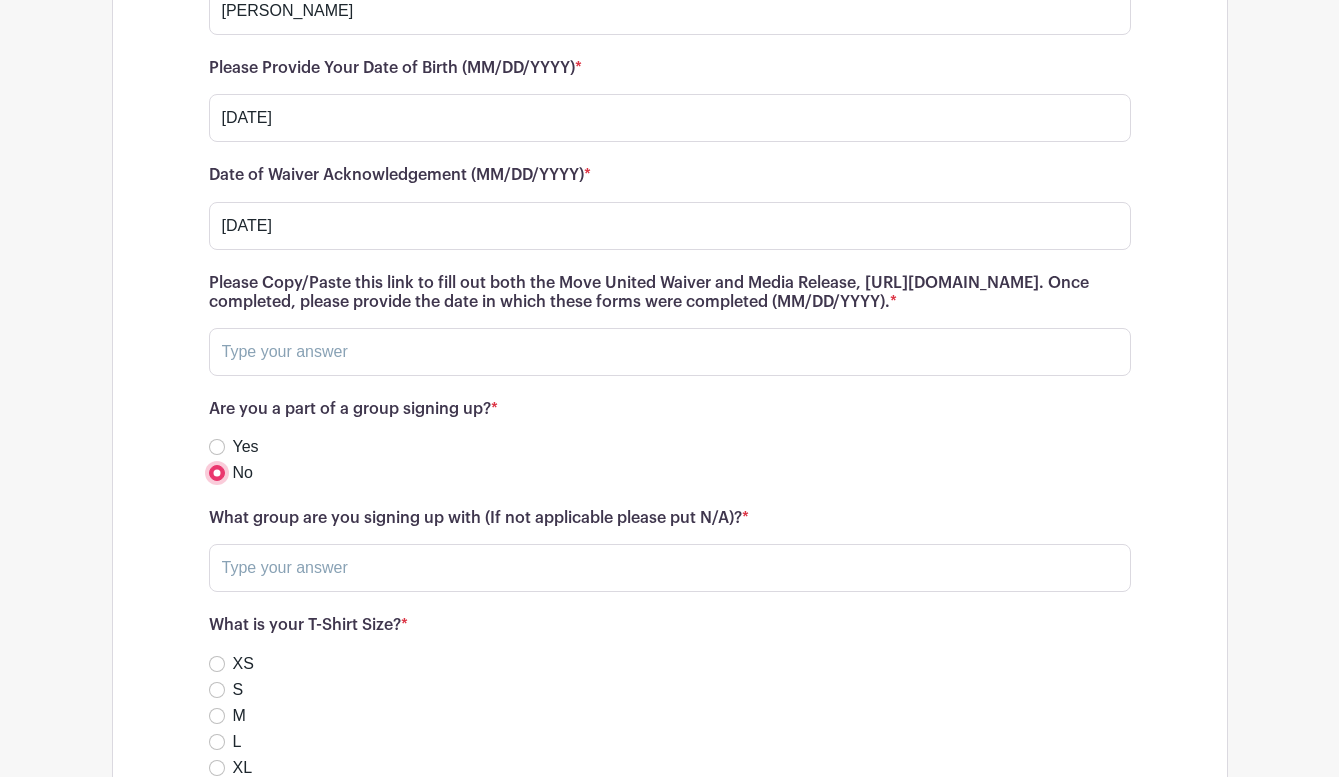 scroll, scrollTop: 7730, scrollLeft: 0, axis: vertical 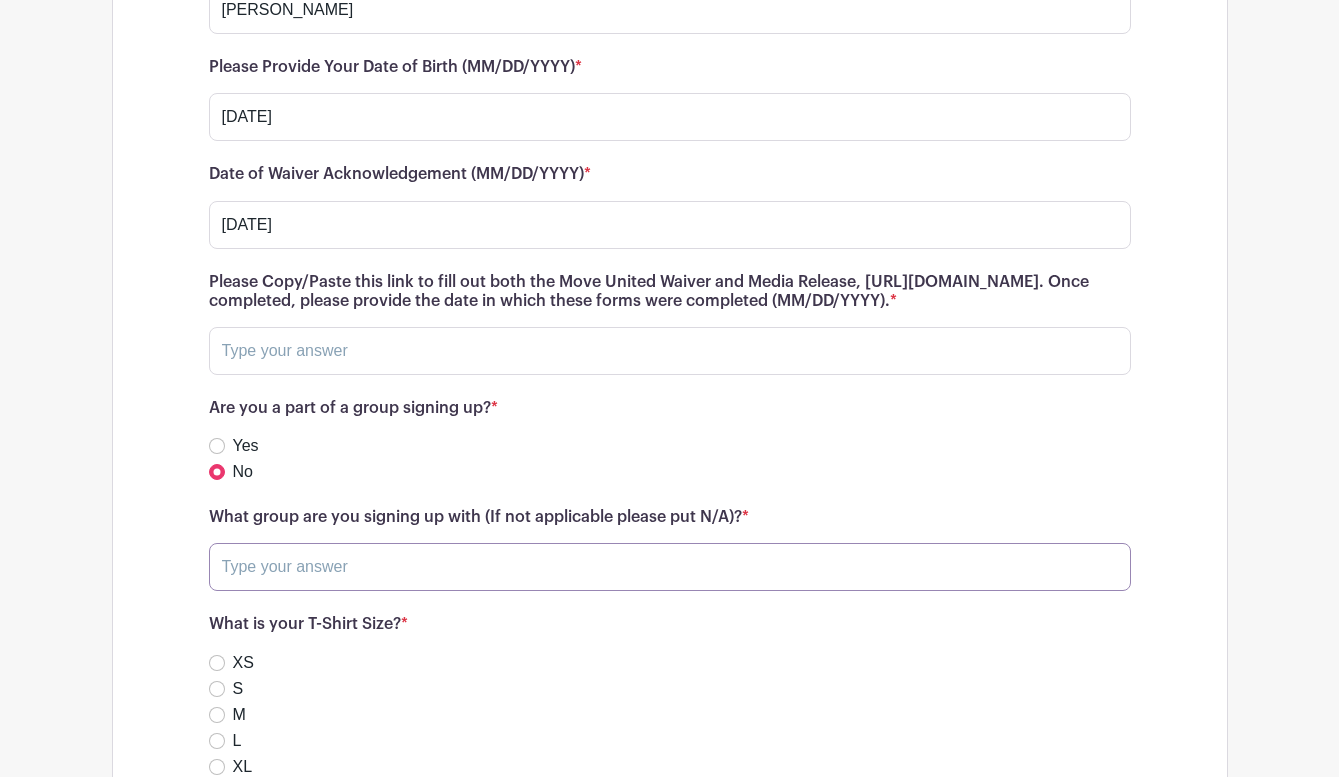 click at bounding box center (670, 567) 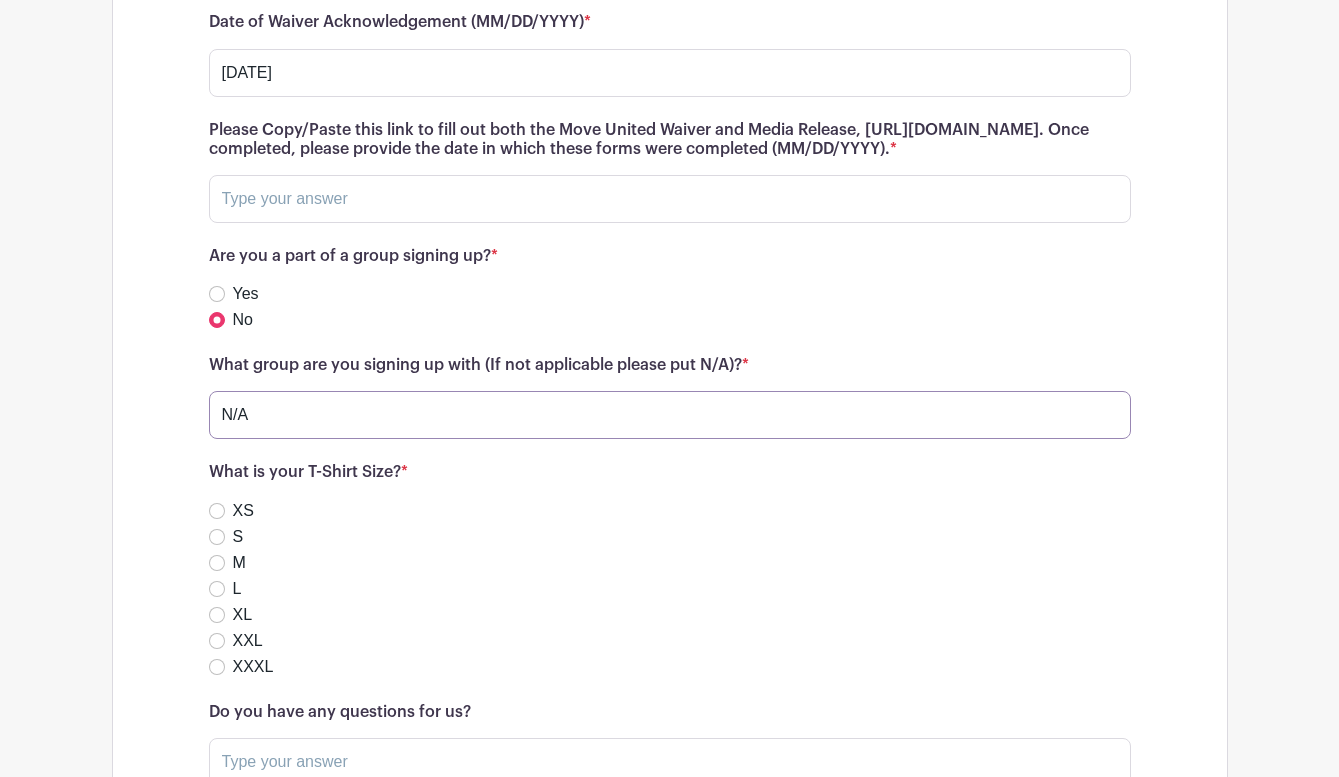 scroll, scrollTop: 7881, scrollLeft: 0, axis: vertical 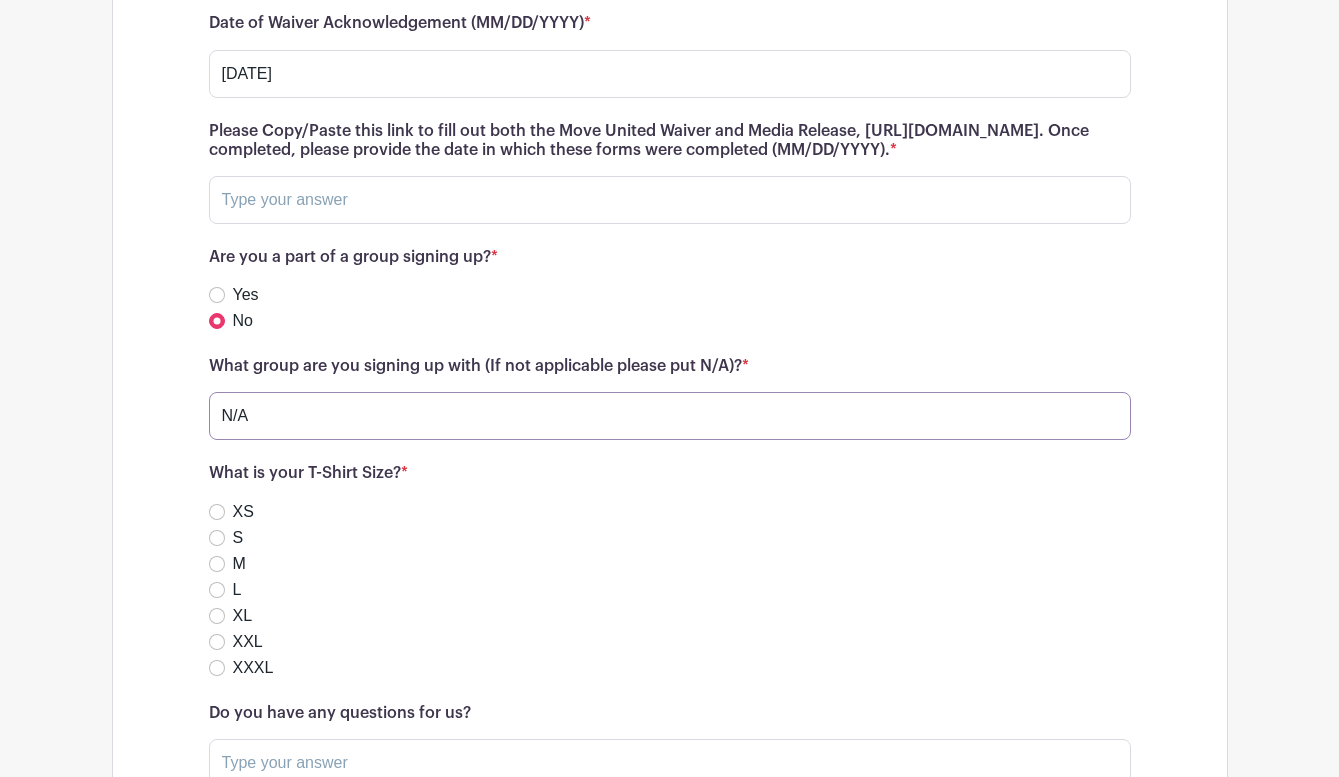 type on "N/A" 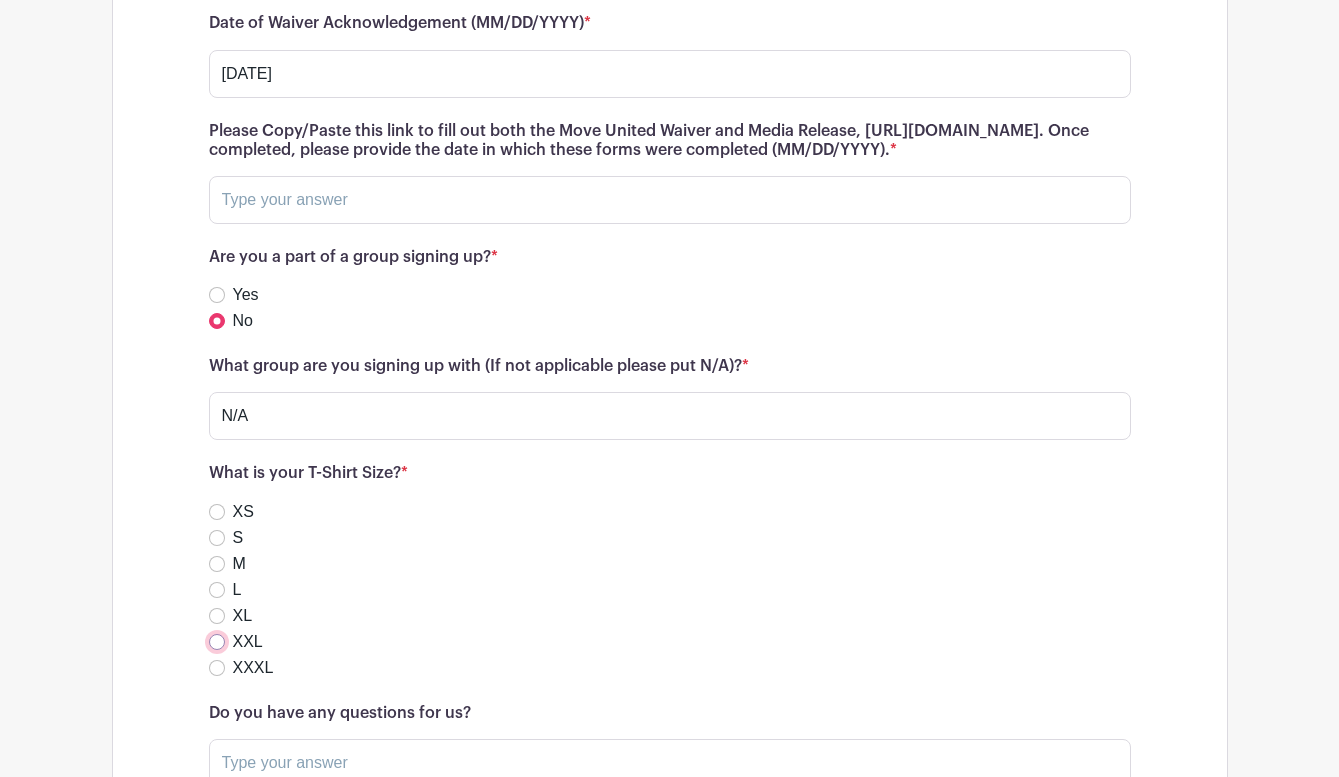 click on "XXL" at bounding box center (217, 642) 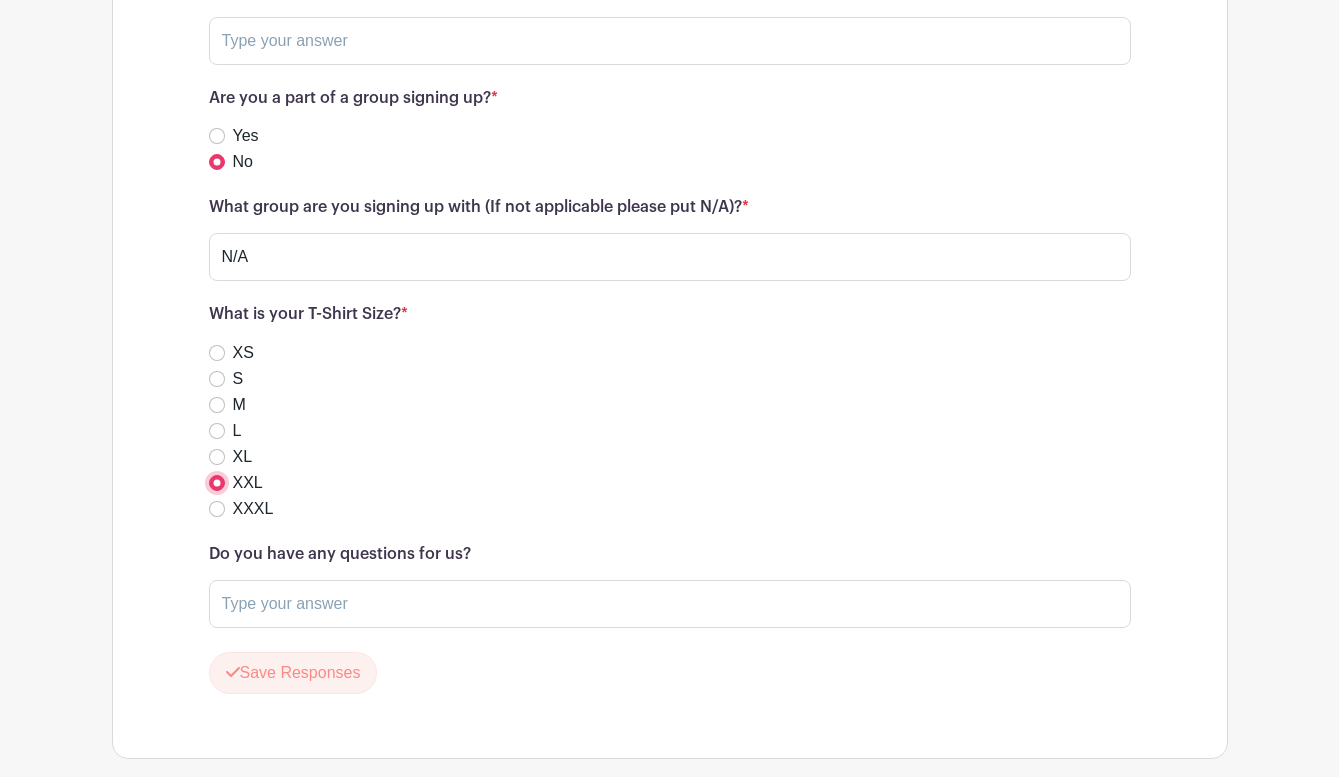 scroll, scrollTop: 8039, scrollLeft: 0, axis: vertical 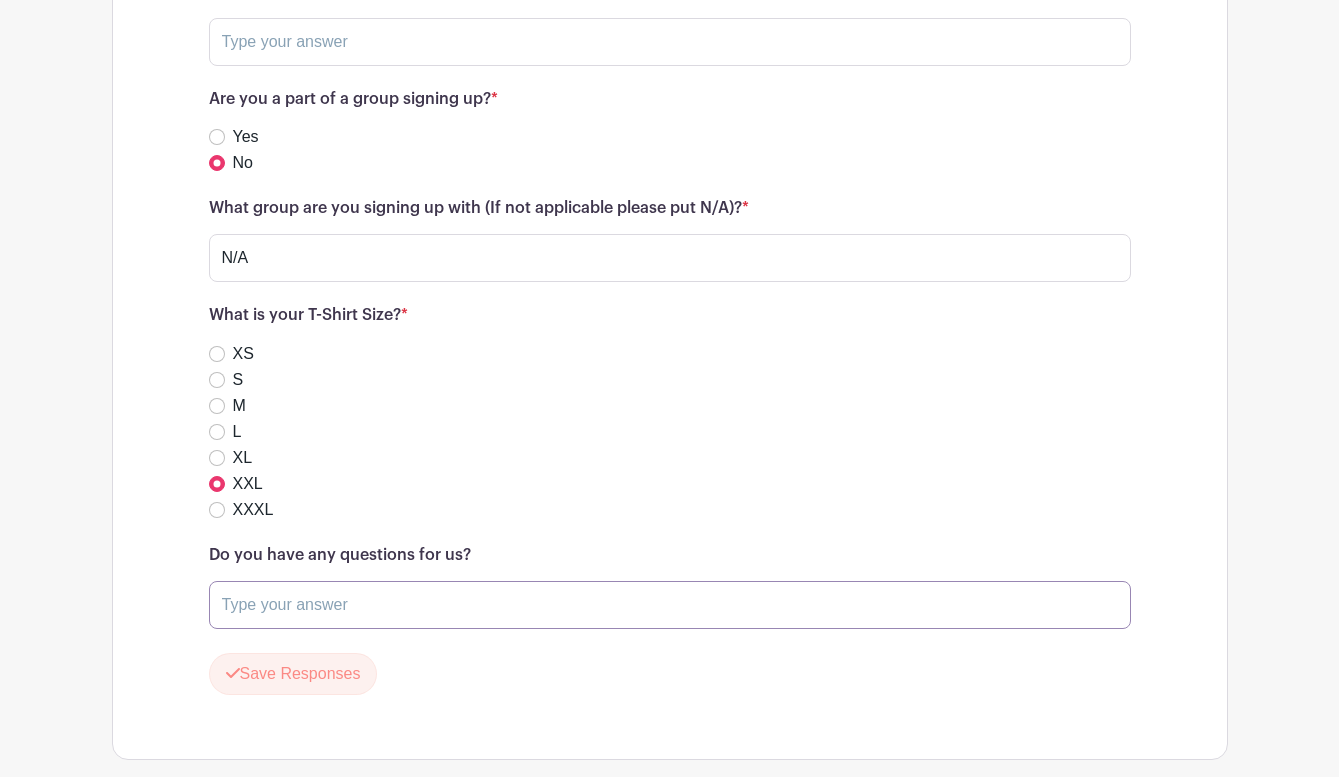 click at bounding box center [670, 605] 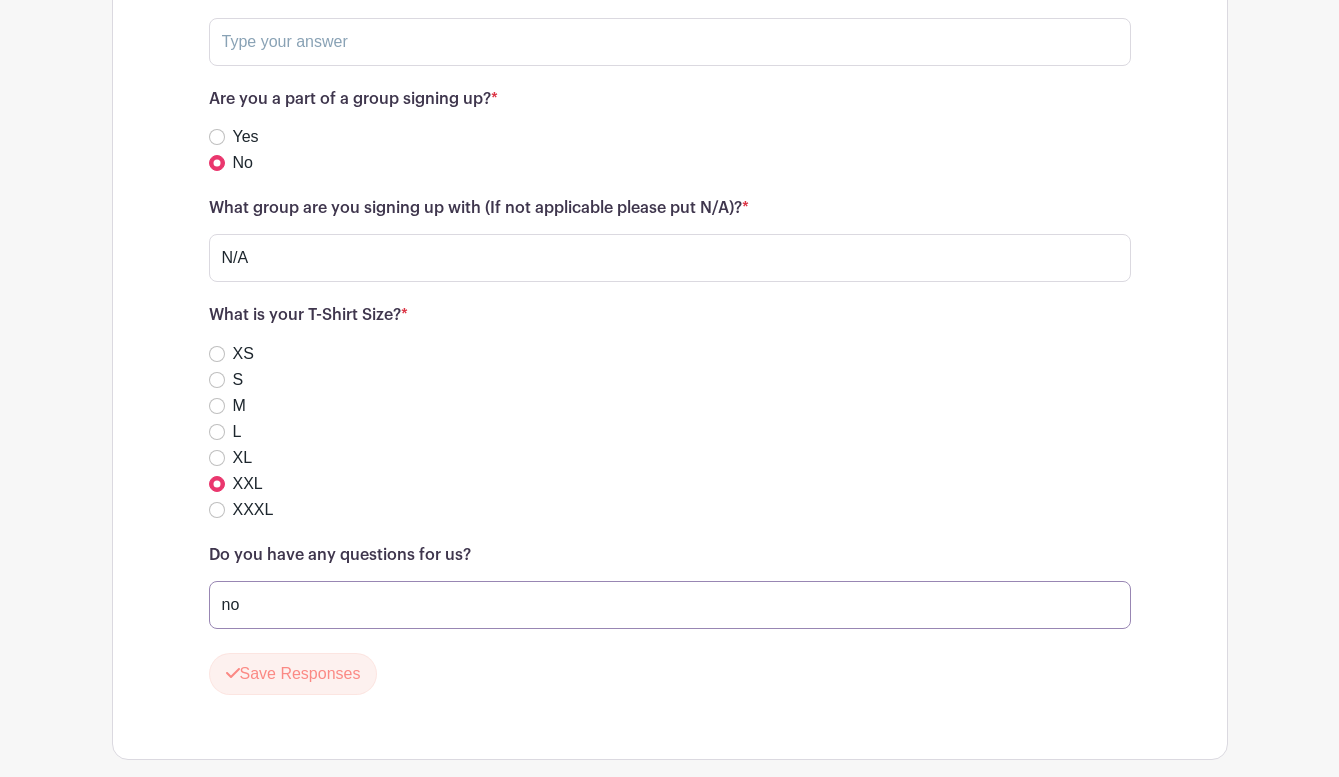 click on "no" at bounding box center (670, 605) 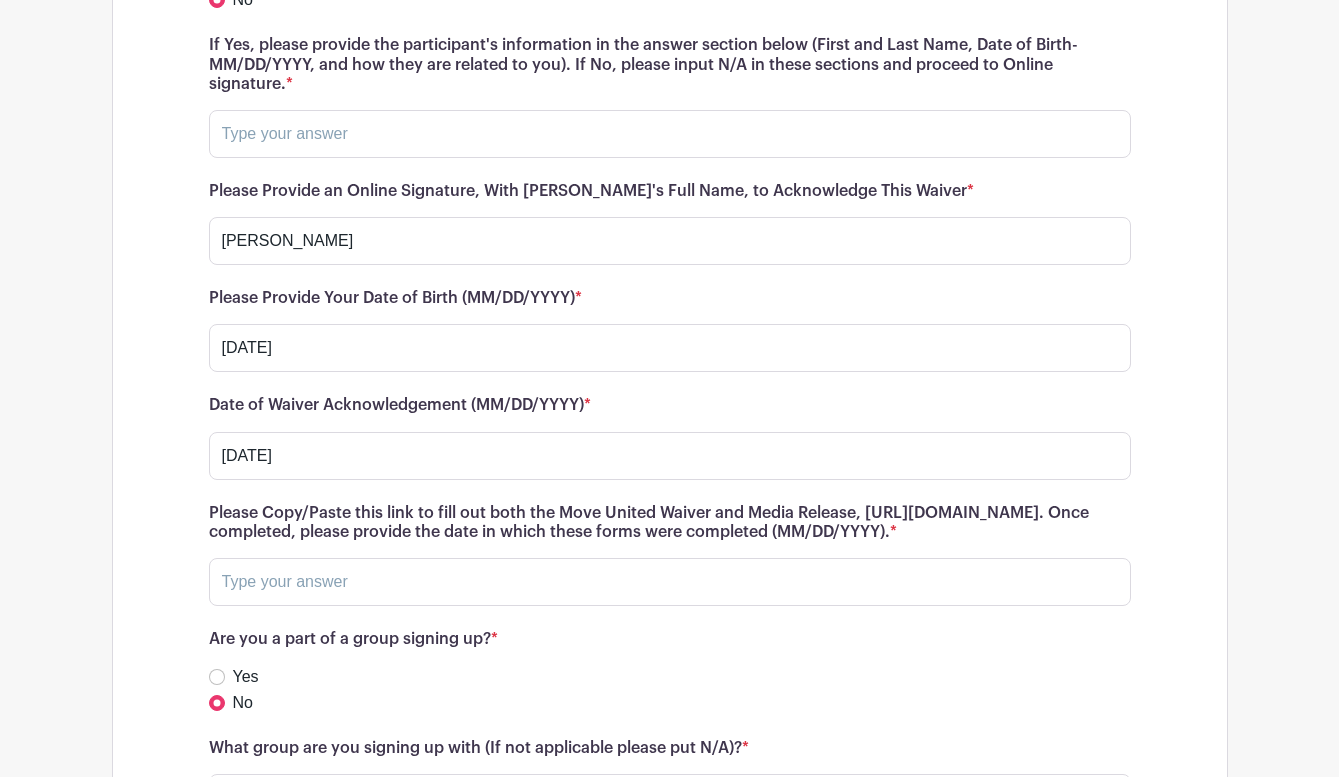 scroll, scrollTop: 7495, scrollLeft: 0, axis: vertical 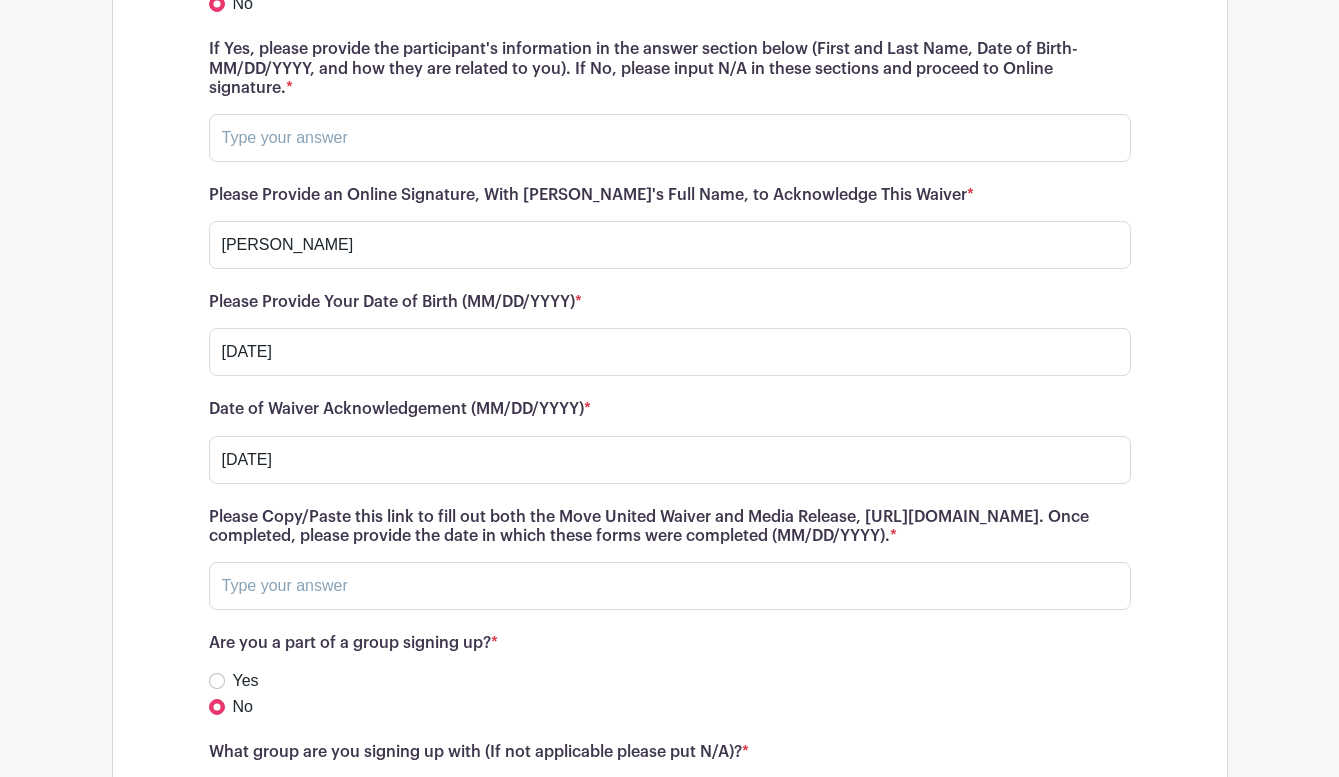 type on "no" 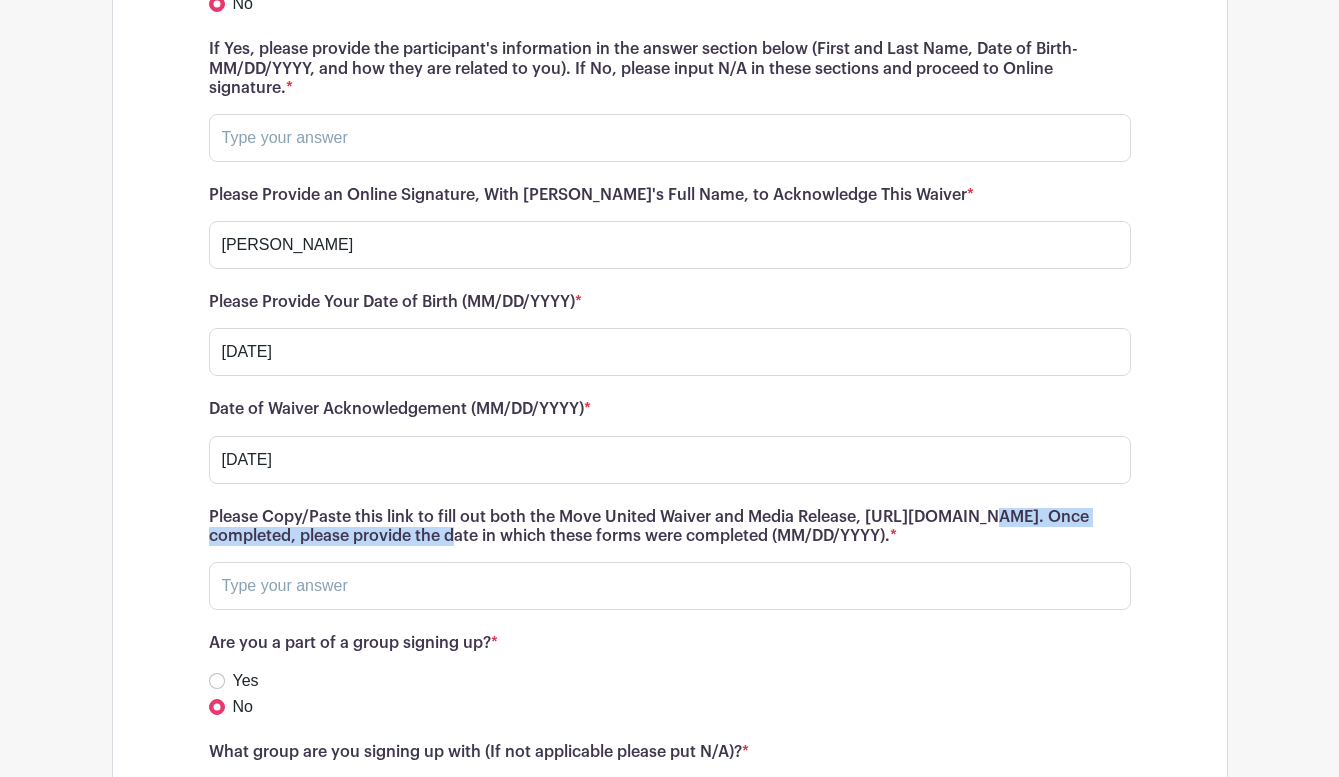 drag, startPoint x: 260, startPoint y: 549, endPoint x: 614, endPoint y: 552, distance: 354.01273 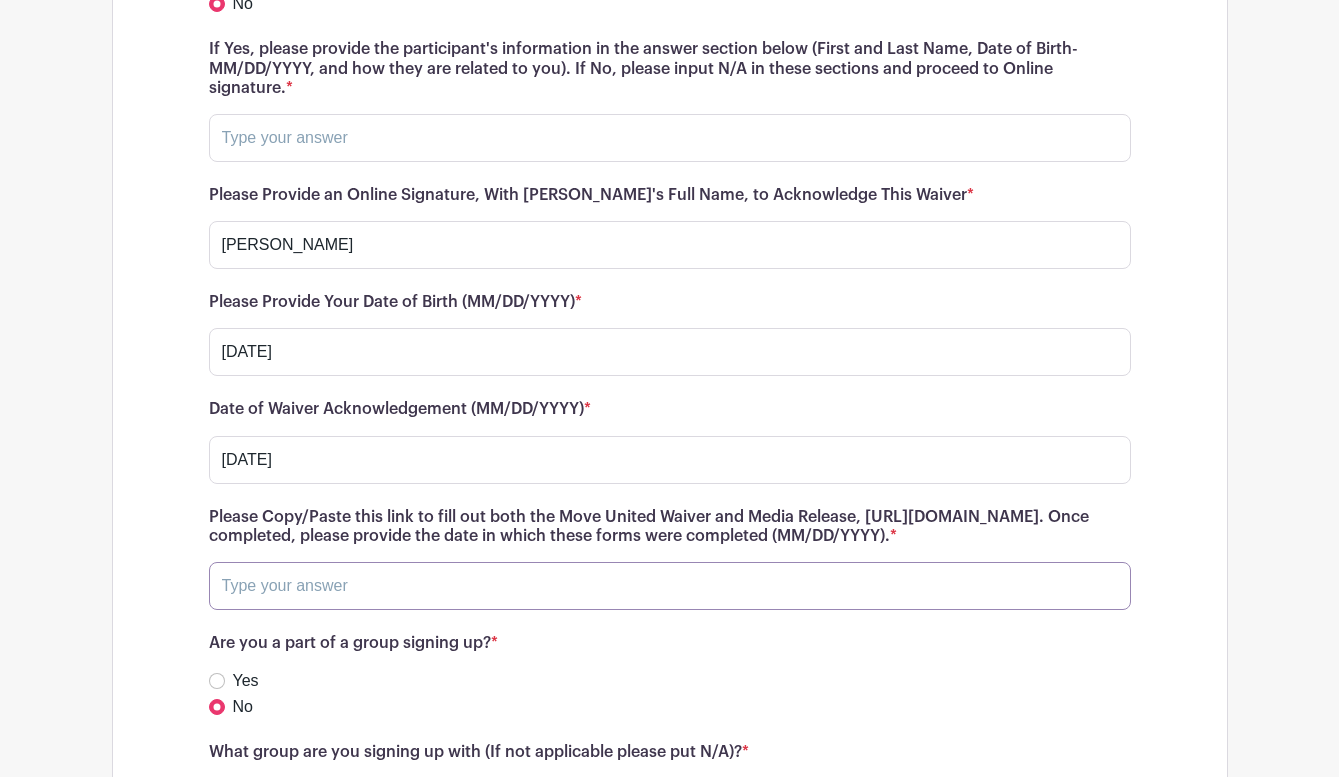 click at bounding box center [670, 586] 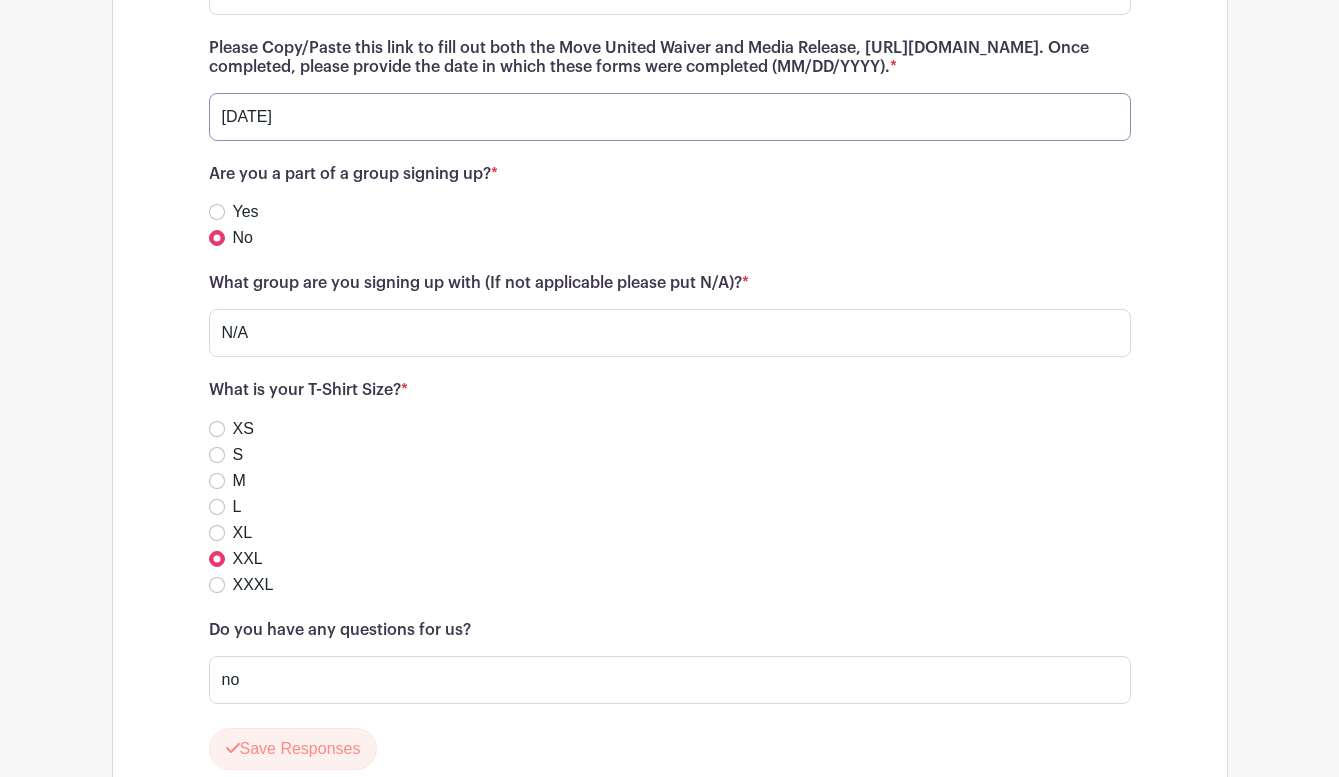 scroll, scrollTop: 7968, scrollLeft: 0, axis: vertical 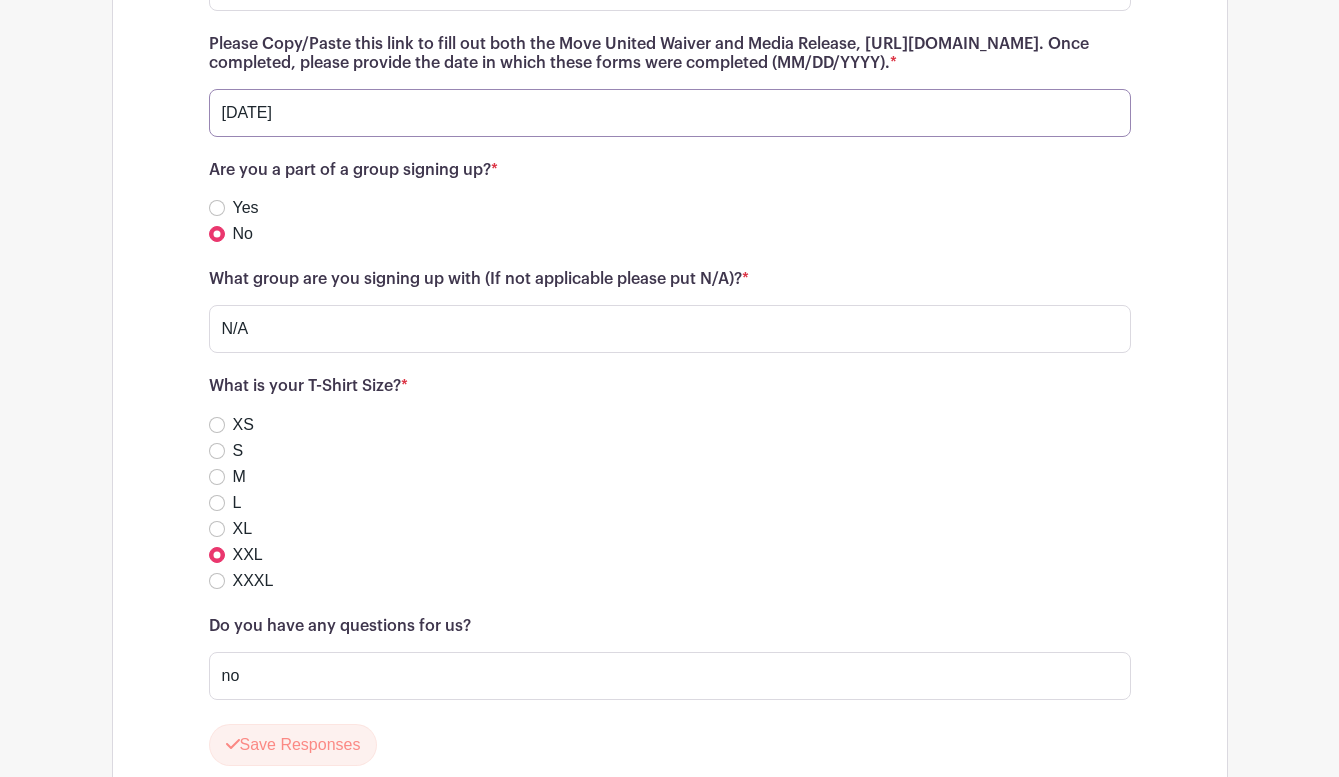type on "[DATE]" 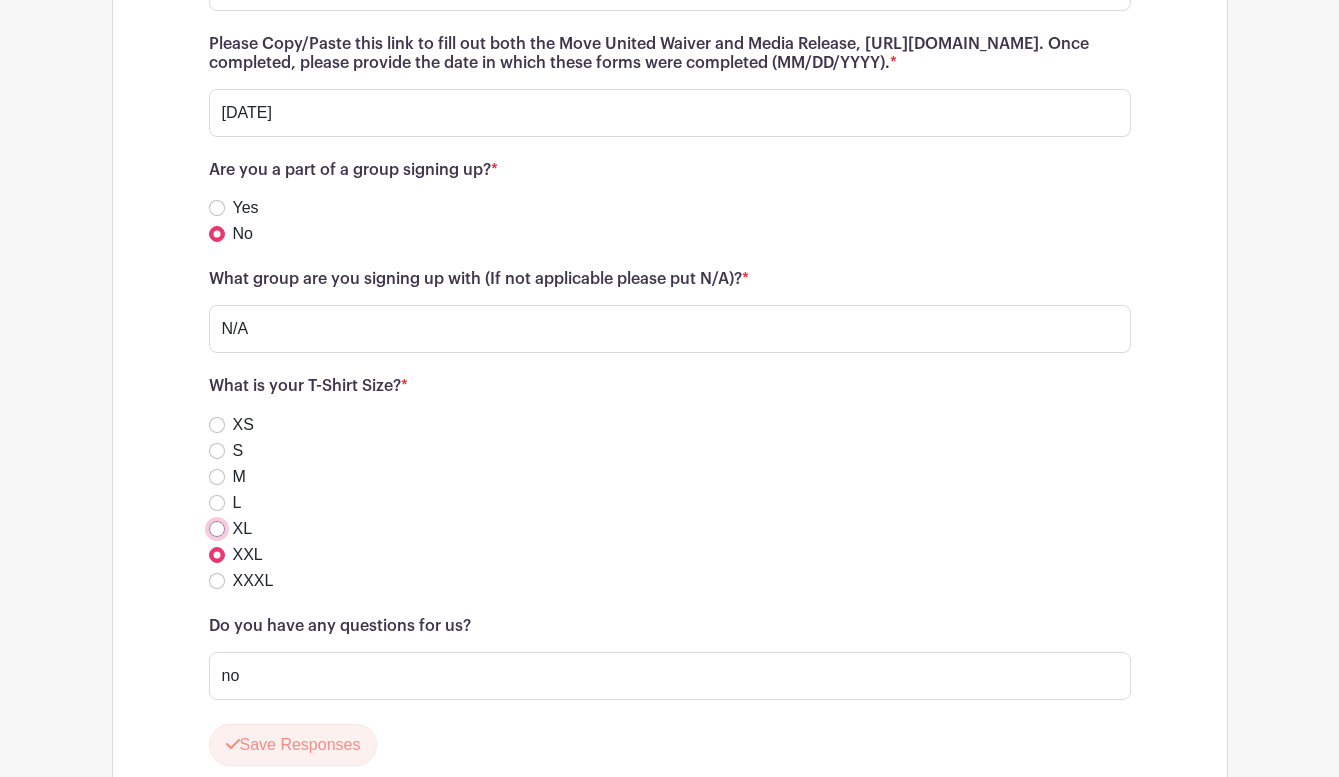 click on "XL" at bounding box center [217, 529] 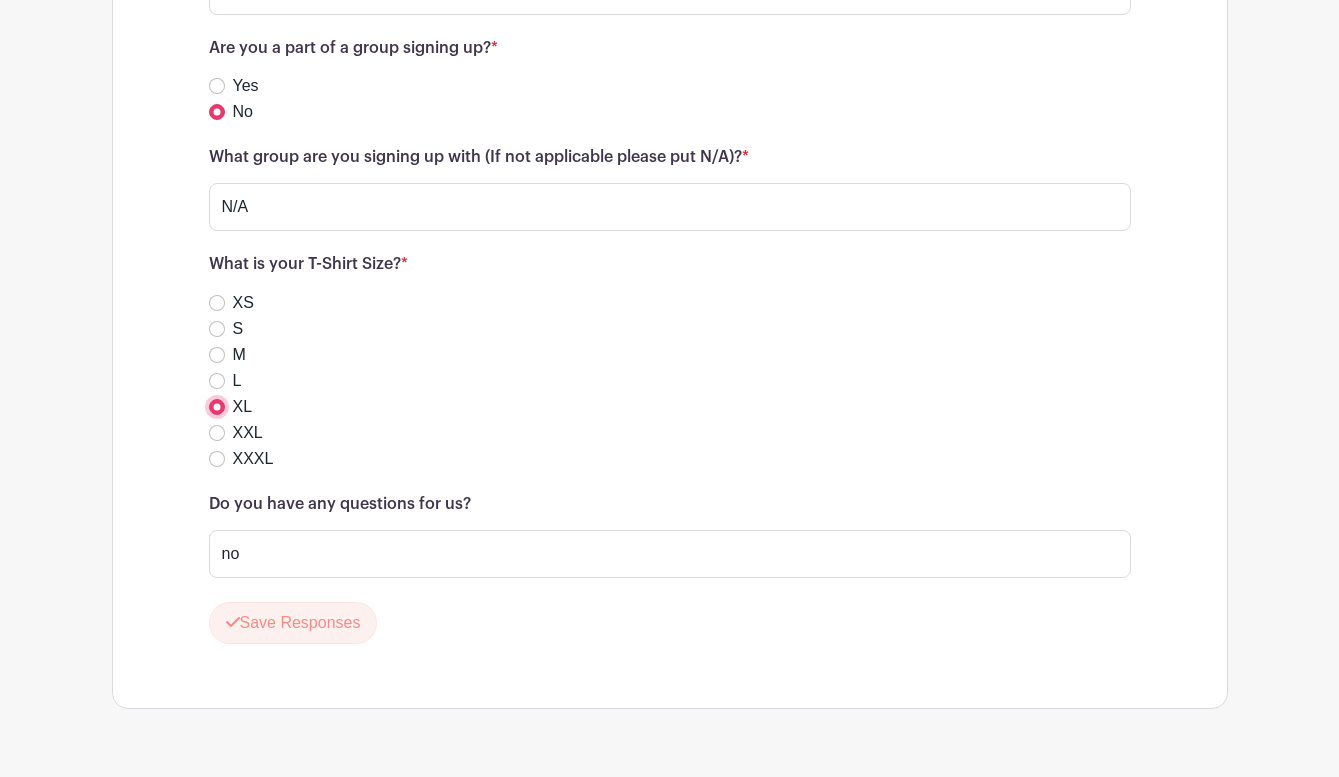 scroll, scrollTop: 8088, scrollLeft: 0, axis: vertical 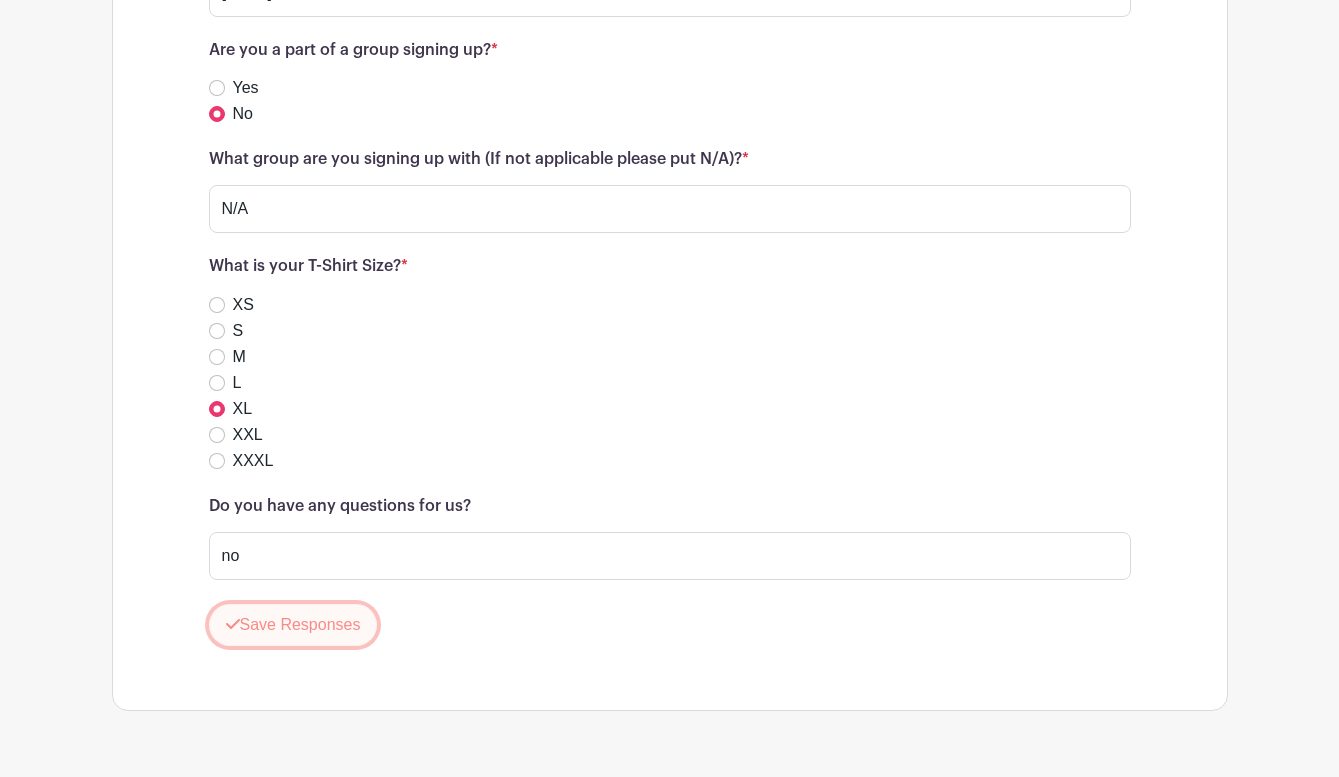 click on "Save Responses" at bounding box center [293, 625] 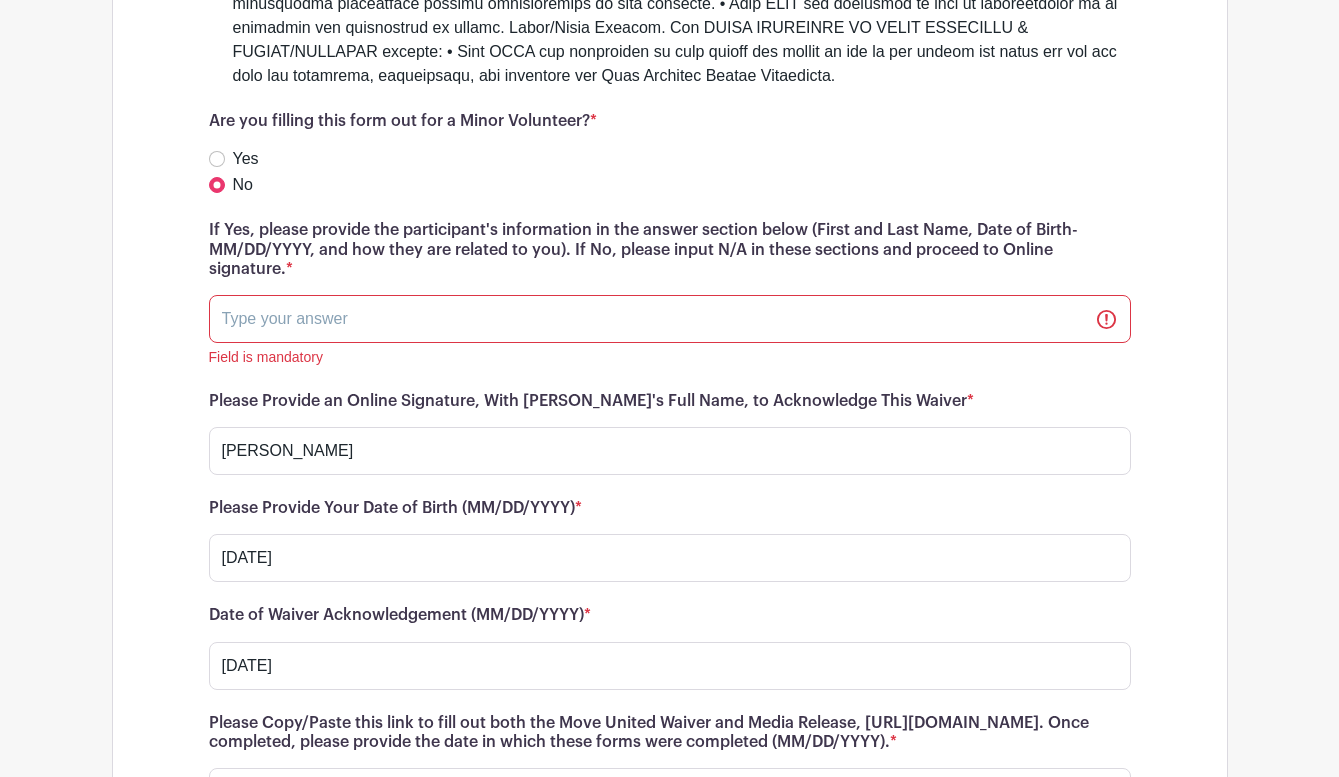 scroll, scrollTop: 7311, scrollLeft: 0, axis: vertical 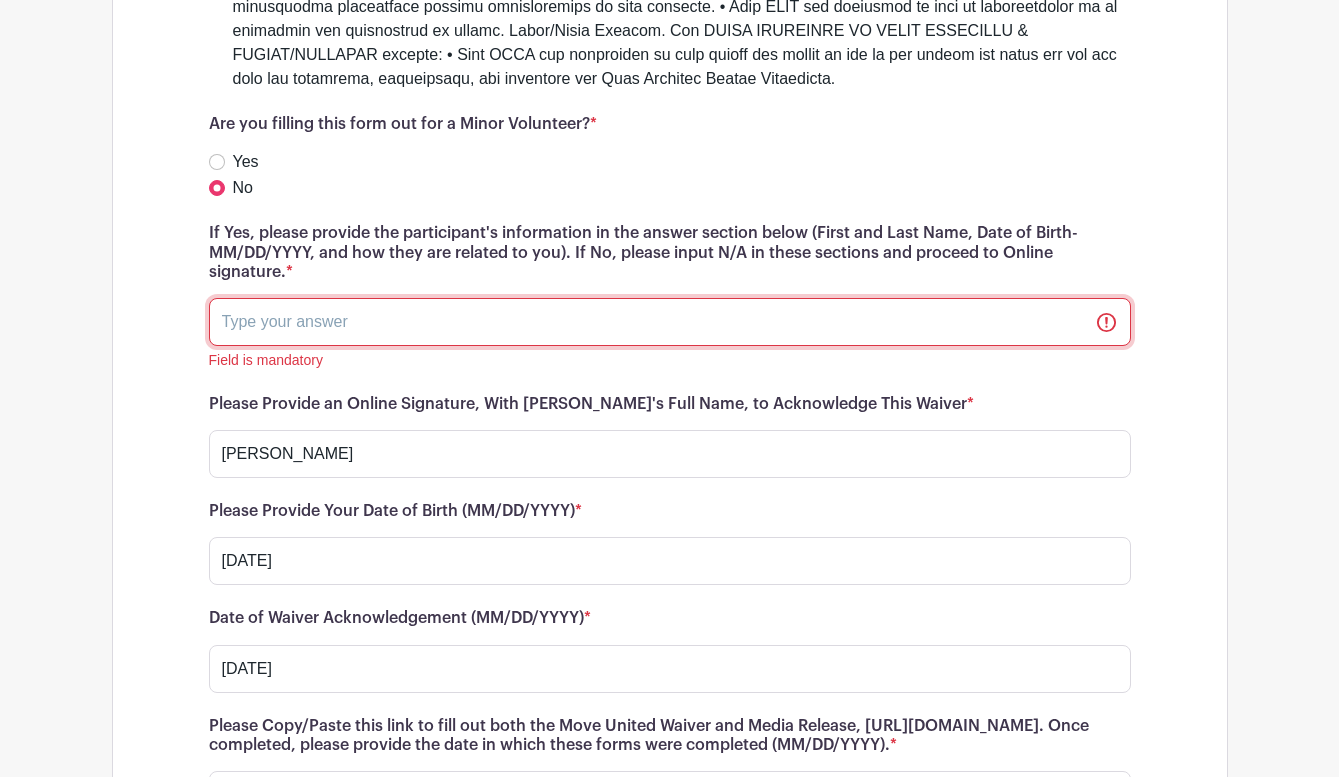 click at bounding box center [670, 322] 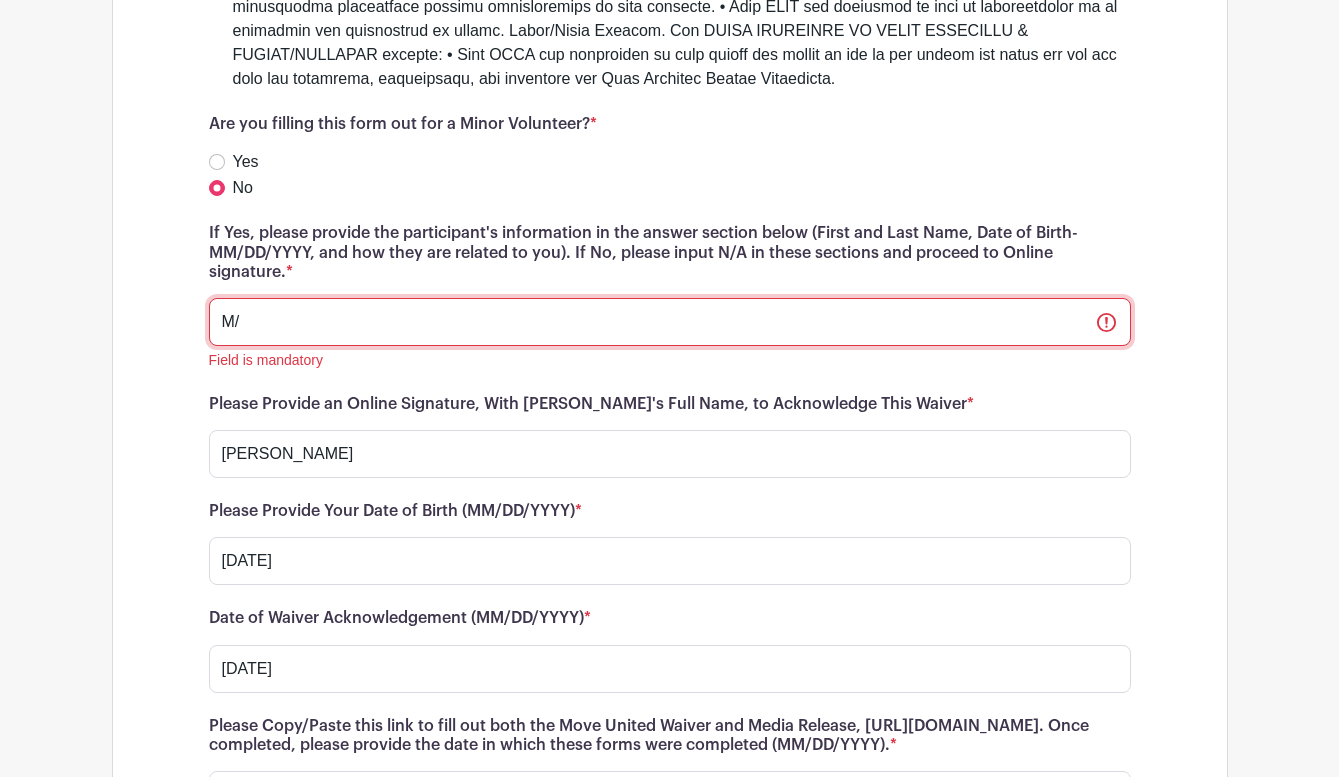 type on "M" 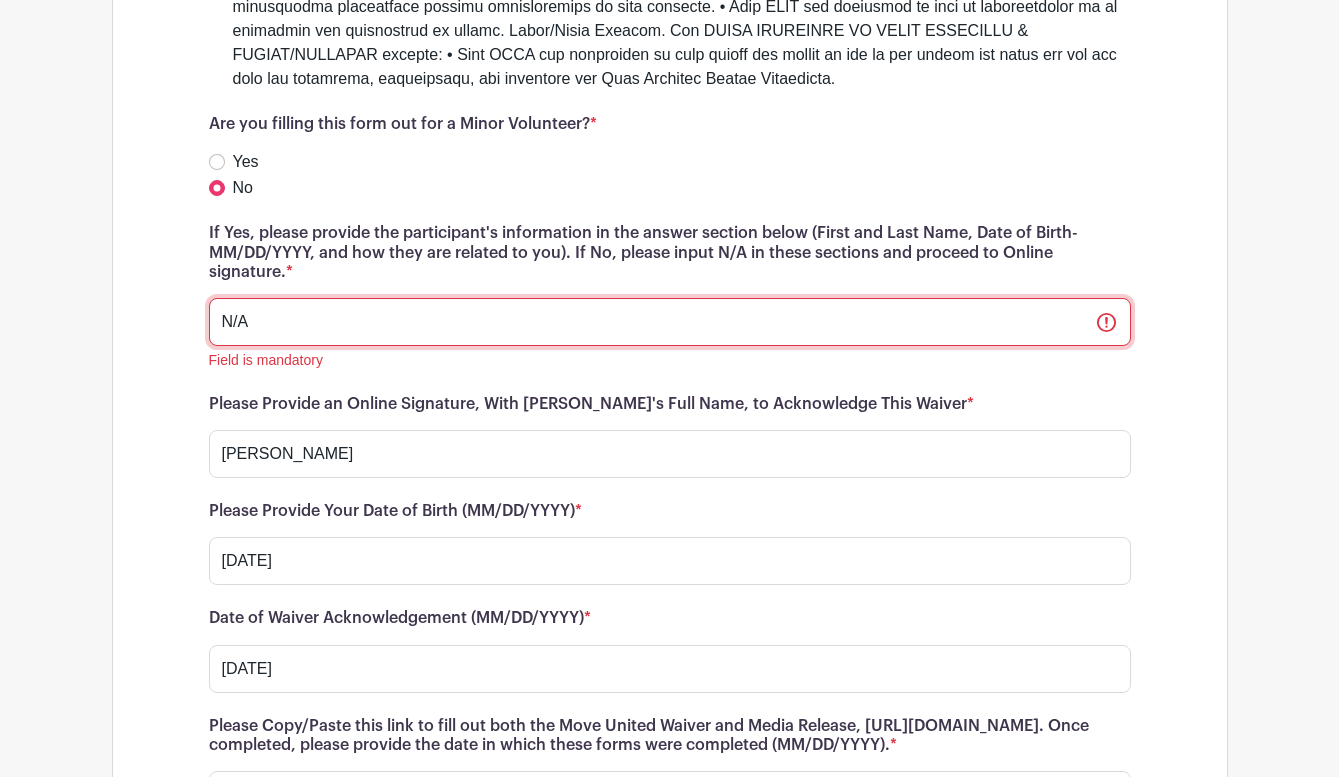 type on "N/A" 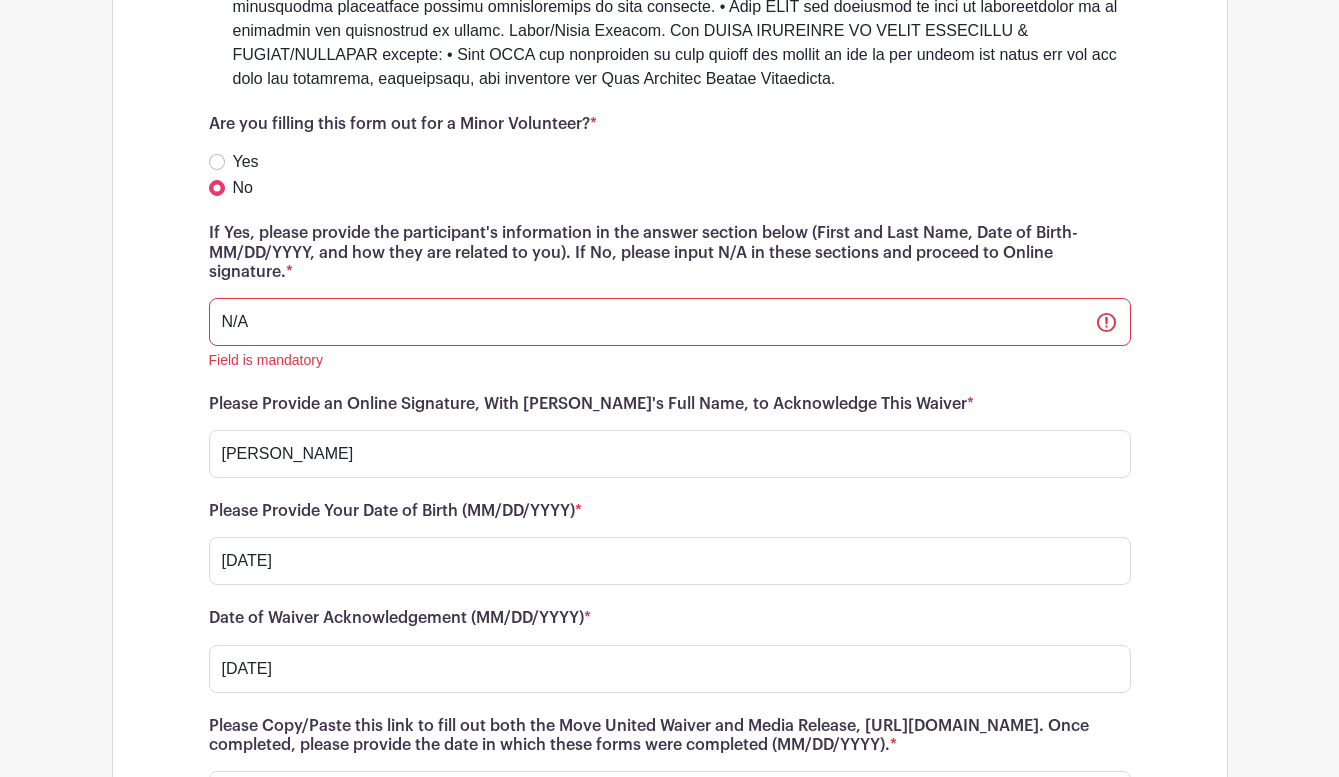 click on "Acknowledgment of Understanding: By selecting the bubble below, I, the ADULT VOLUNTEER OR MINOR VOLUNTEER & PARENT/GUARDIAN, have read and understand this Agreement (Also located at the top of the page in PDF format). I understand that I am giving up substantial rights, including the right of both the participant and the parent or guardian to sue for damages in the event of death, injury or loss. I, the ADULT VOLUNTEER OR MINOR VOLUNTEER & PARENT/GUARDIAN, acknowledge that I am voluntarily signing this agreement, and intend my signature to be a complete release of all liability, including that due to inherent risks or the ordinary negligence by the Protected Parties, to the greatest extent allowed by law of the State of [US_STATE]. Further, I, the Parent/Guardian, assert that I have explained the risks of the activity to my minor son or daughter and that he or she understands this Agreement.
*
*
Yes" at bounding box center (670, -407) 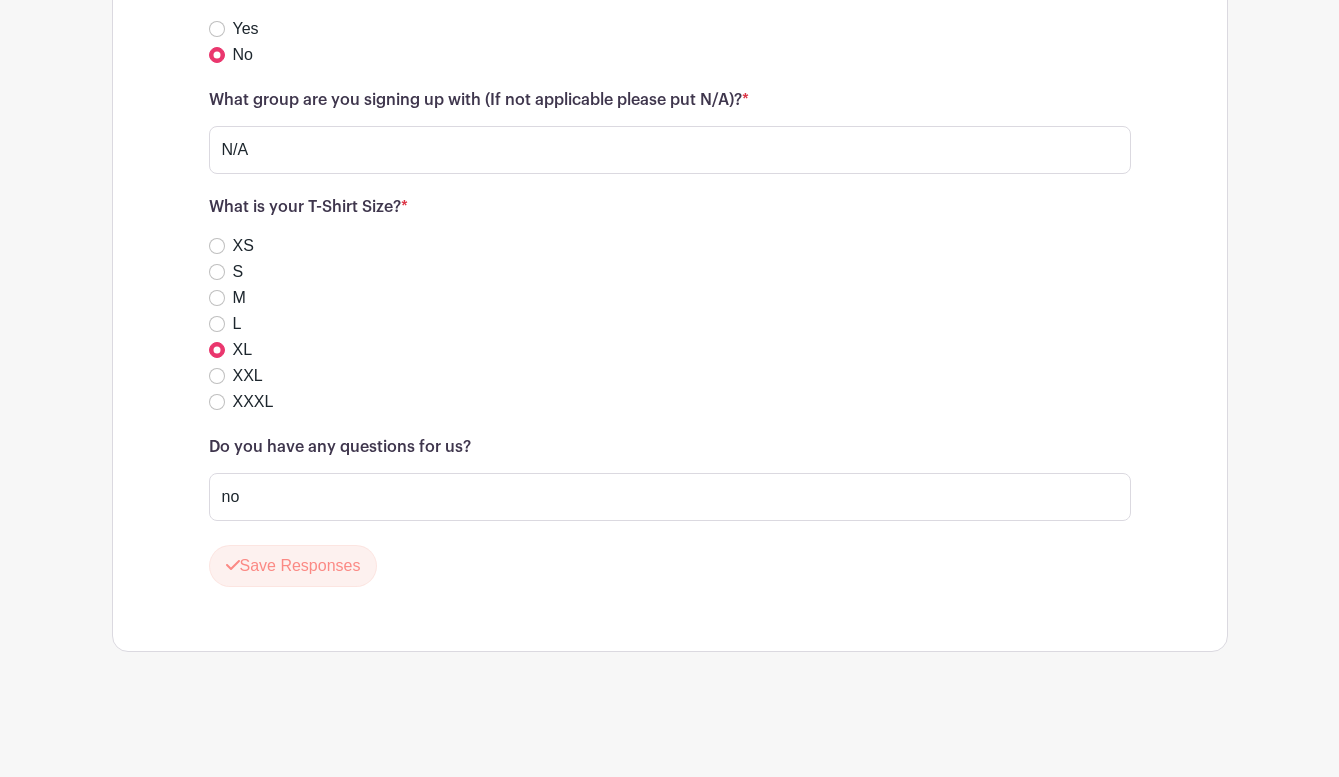 scroll, scrollTop: 8206, scrollLeft: 0, axis: vertical 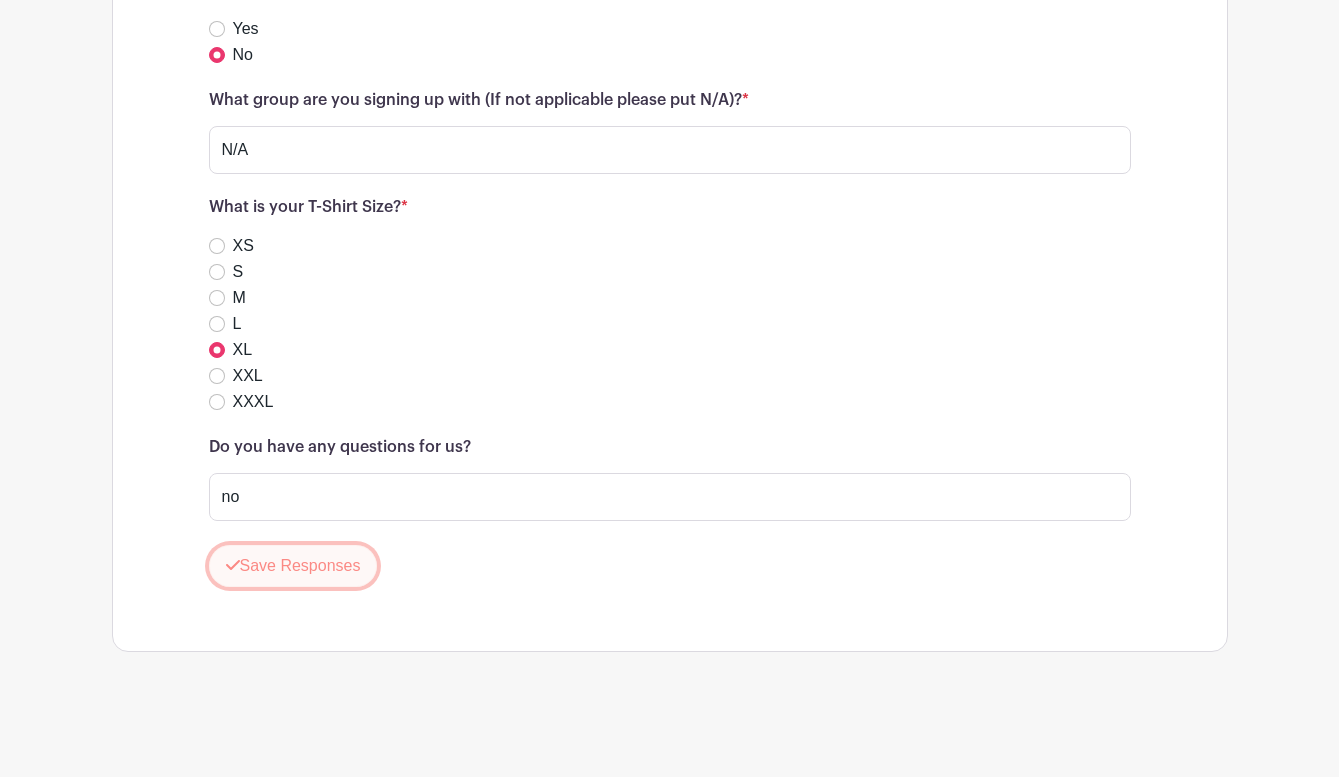 click on "Save Responses" at bounding box center [293, 566] 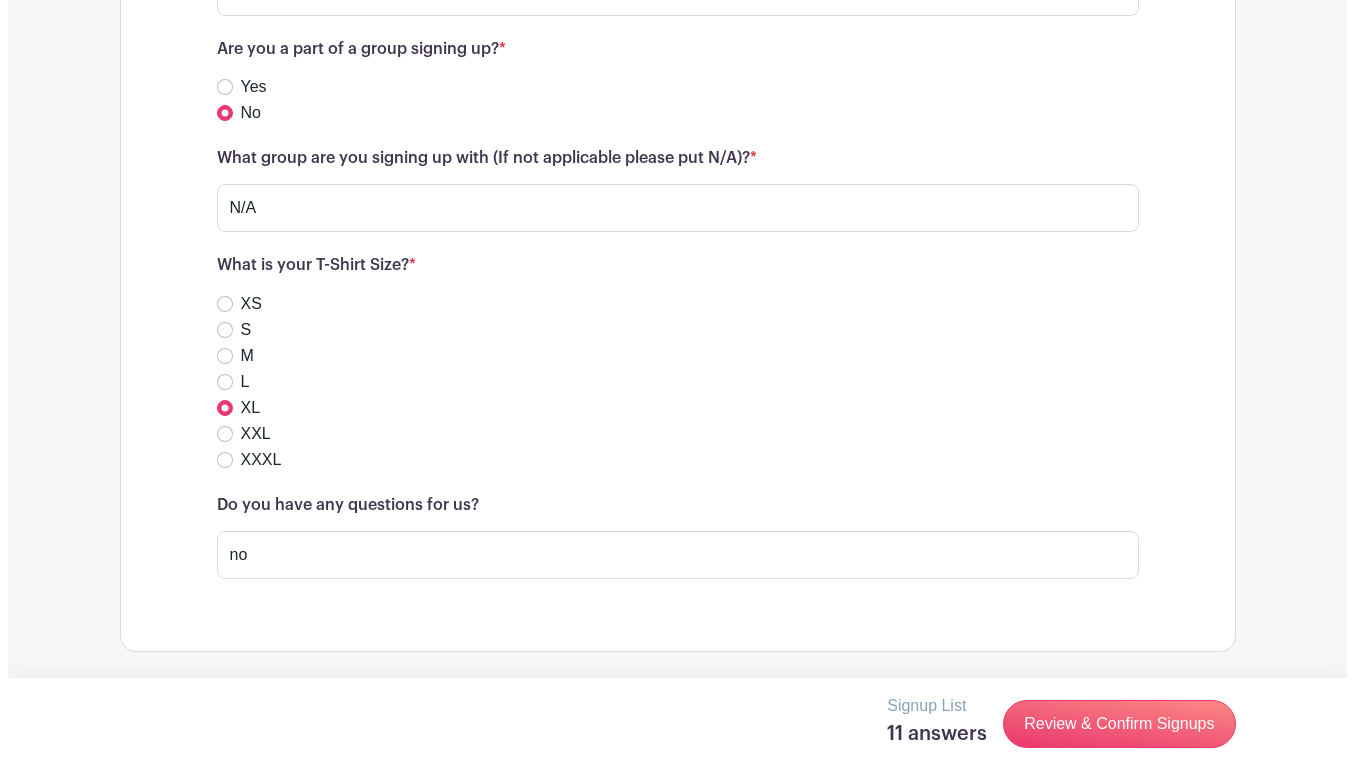 scroll, scrollTop: 8123, scrollLeft: 0, axis: vertical 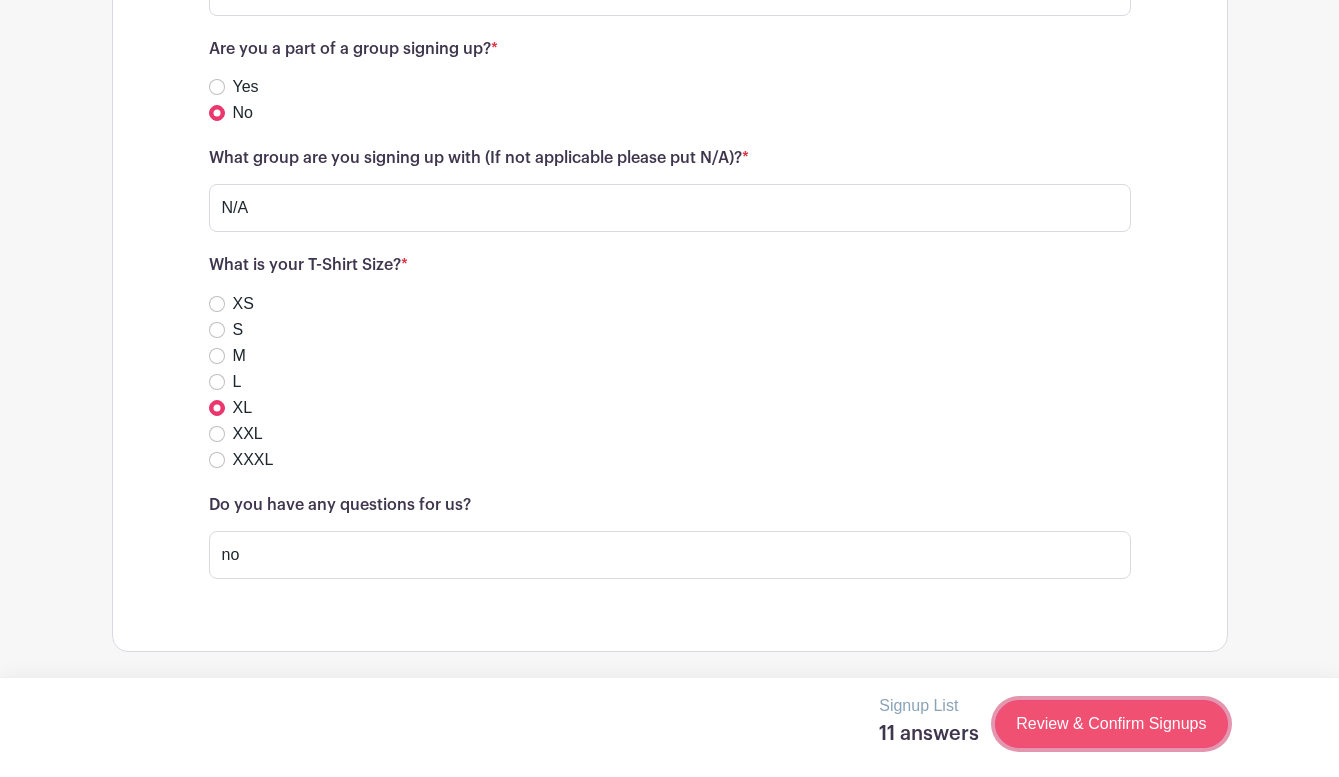 click on "Review & Confirm Signups" at bounding box center (1111, 724) 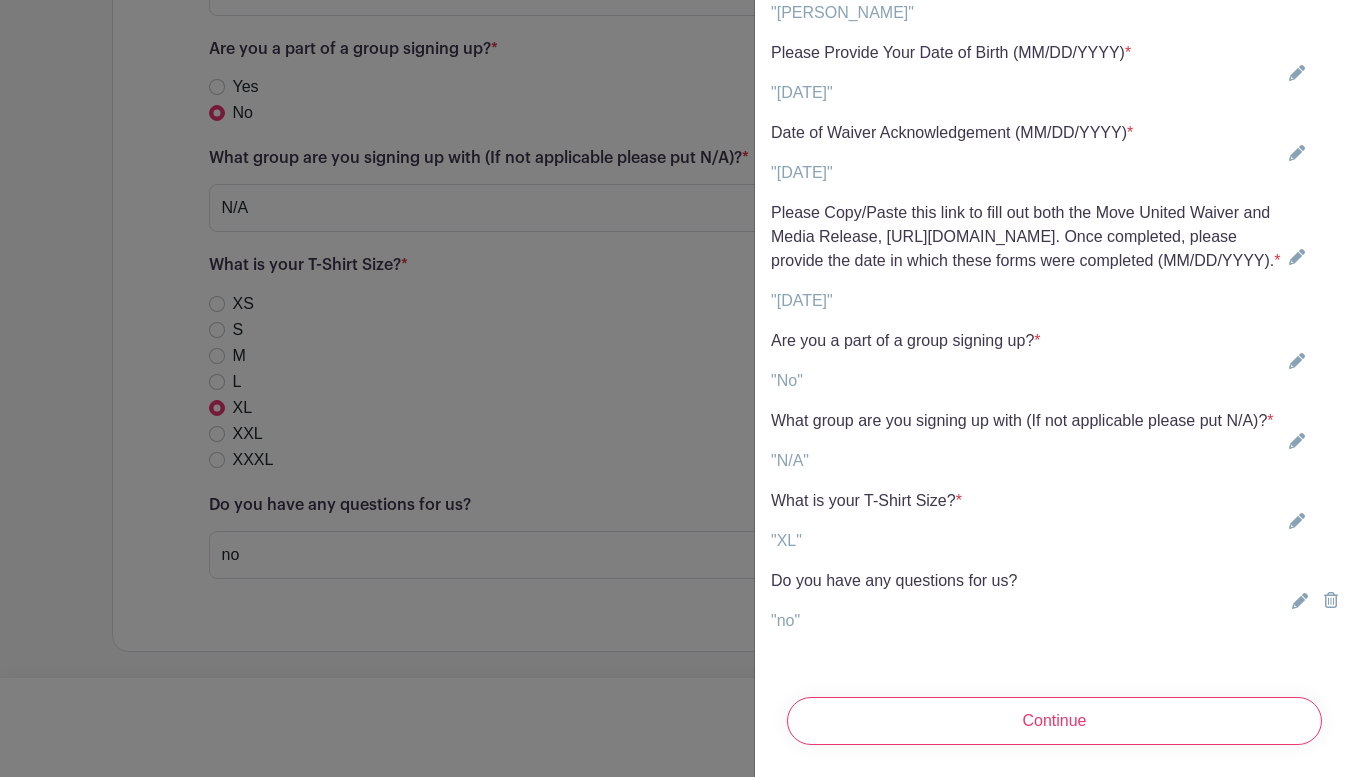scroll, scrollTop: 4981, scrollLeft: 0, axis: vertical 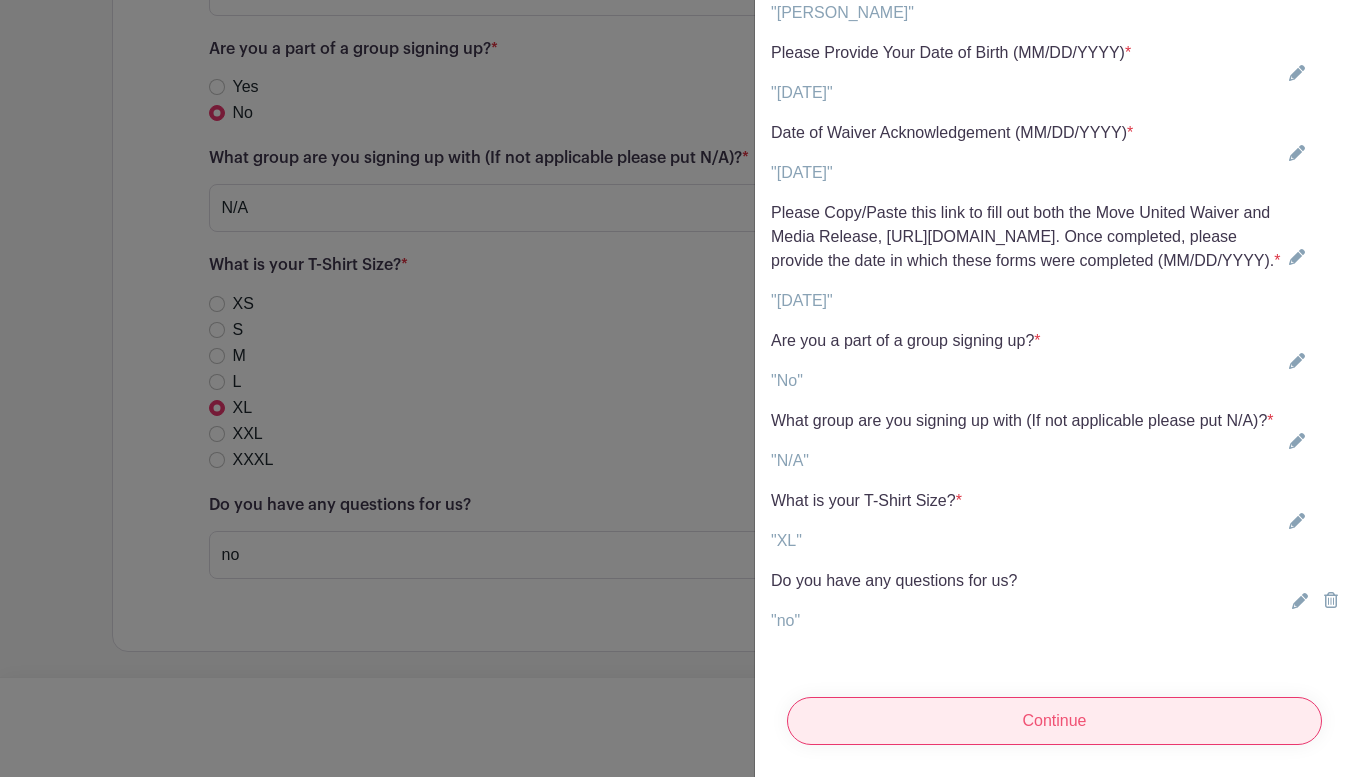 click on "Continue" at bounding box center (1054, 721) 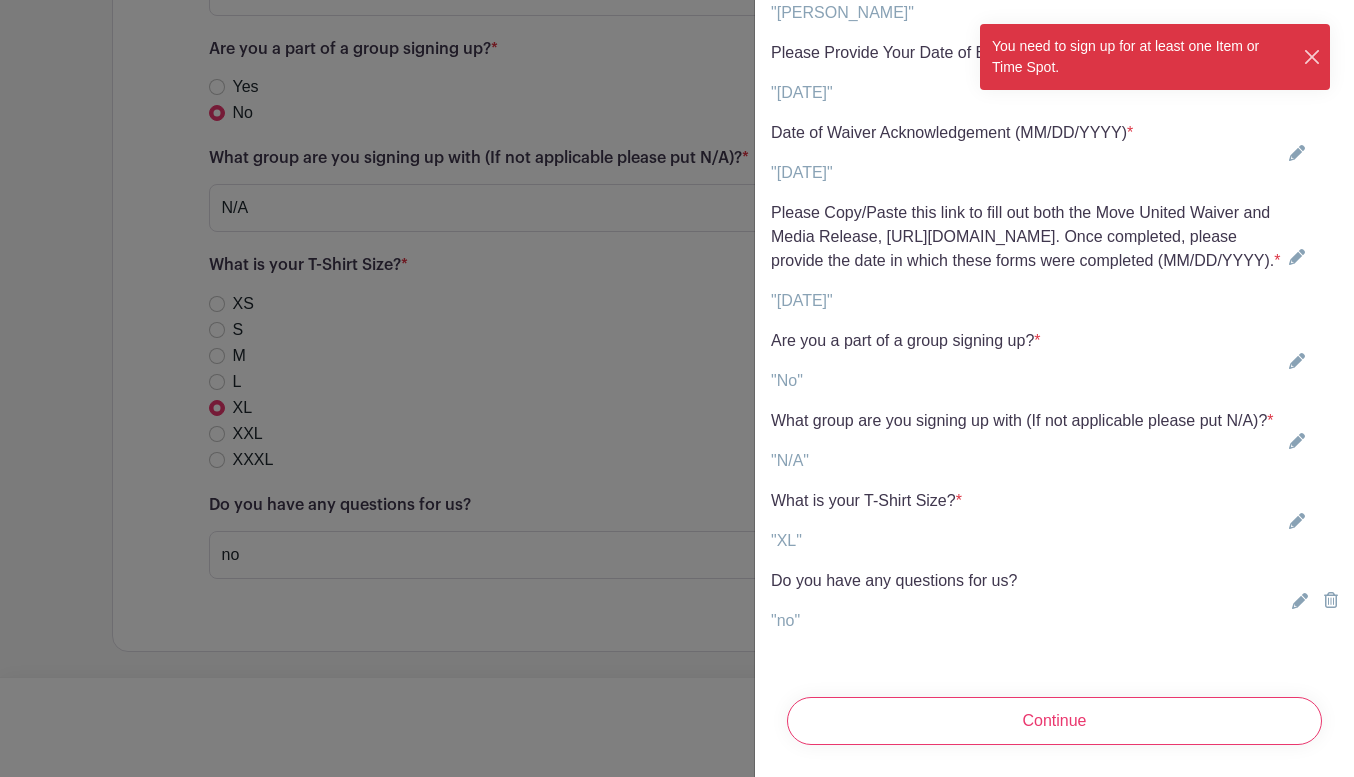 click at bounding box center [1312, 57] 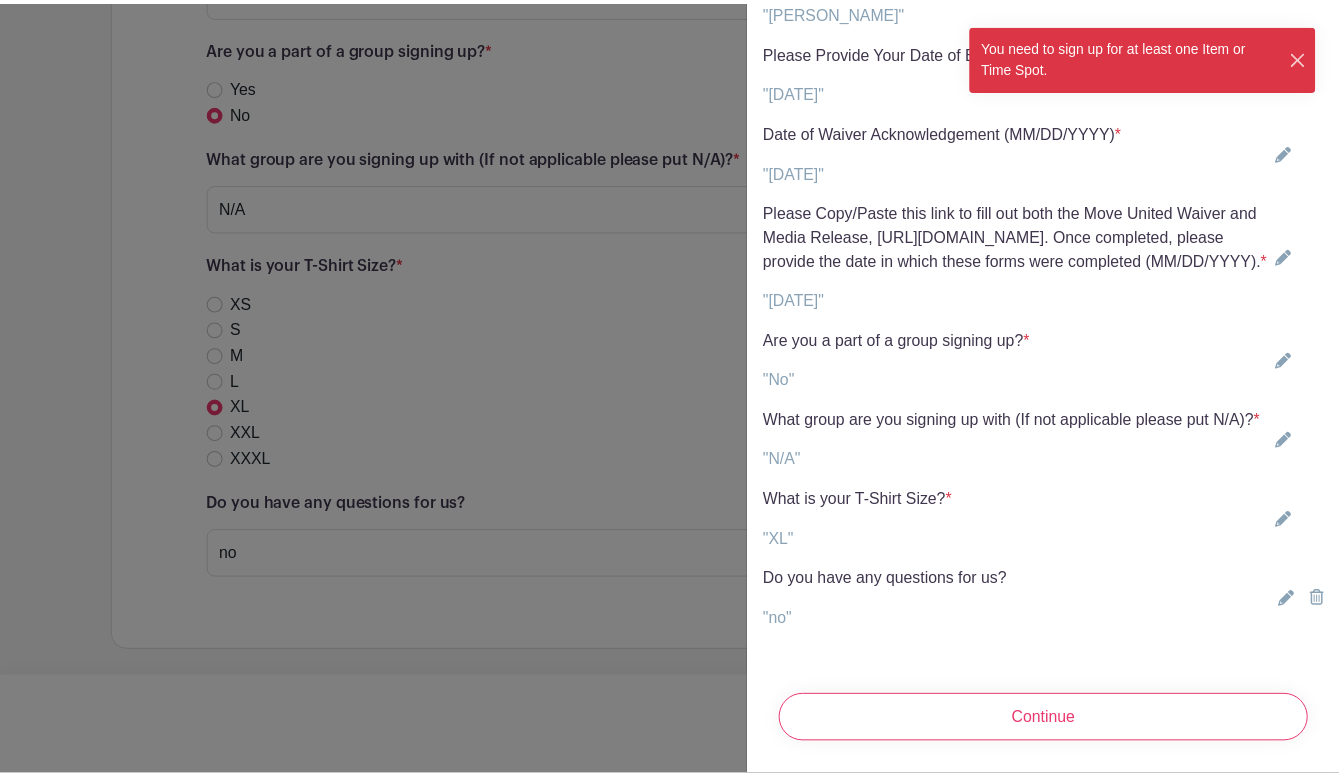 scroll, scrollTop: 0, scrollLeft: 0, axis: both 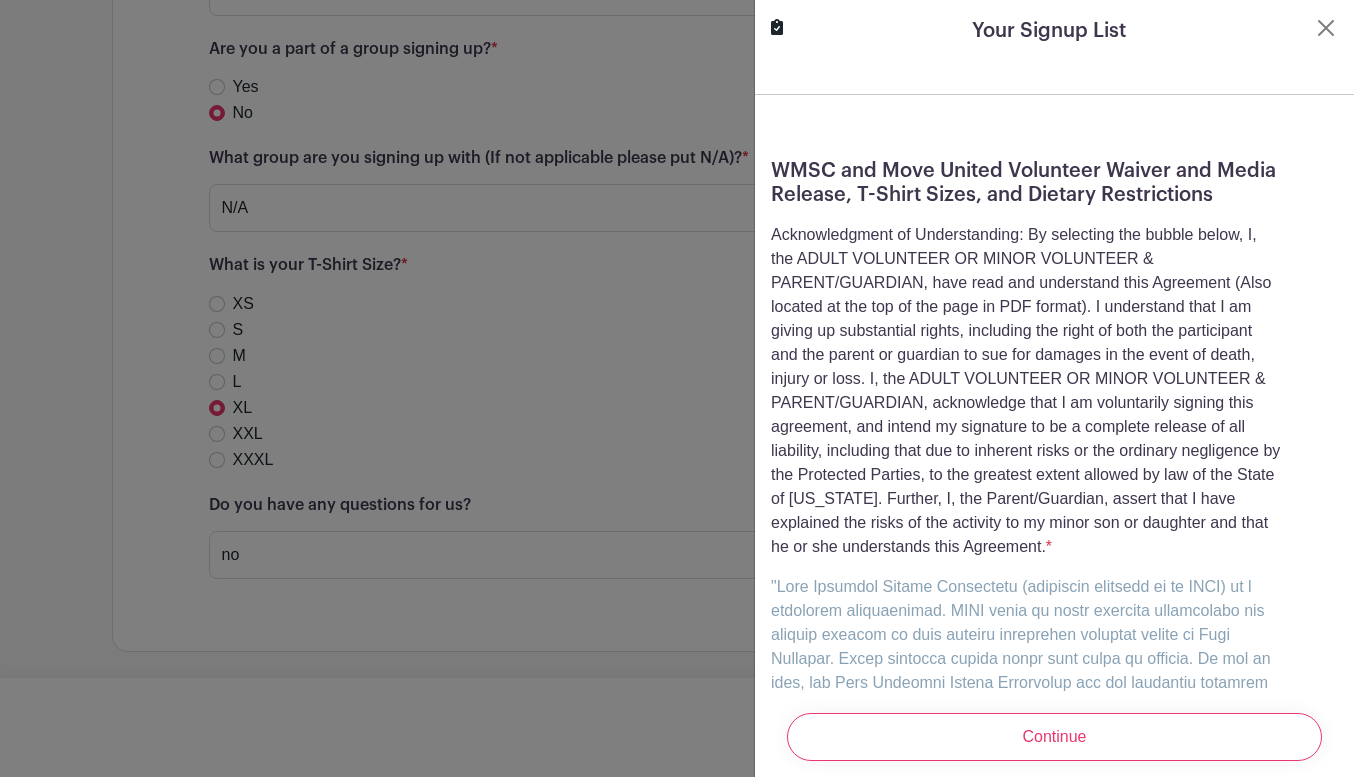 click at bounding box center [677, 388] 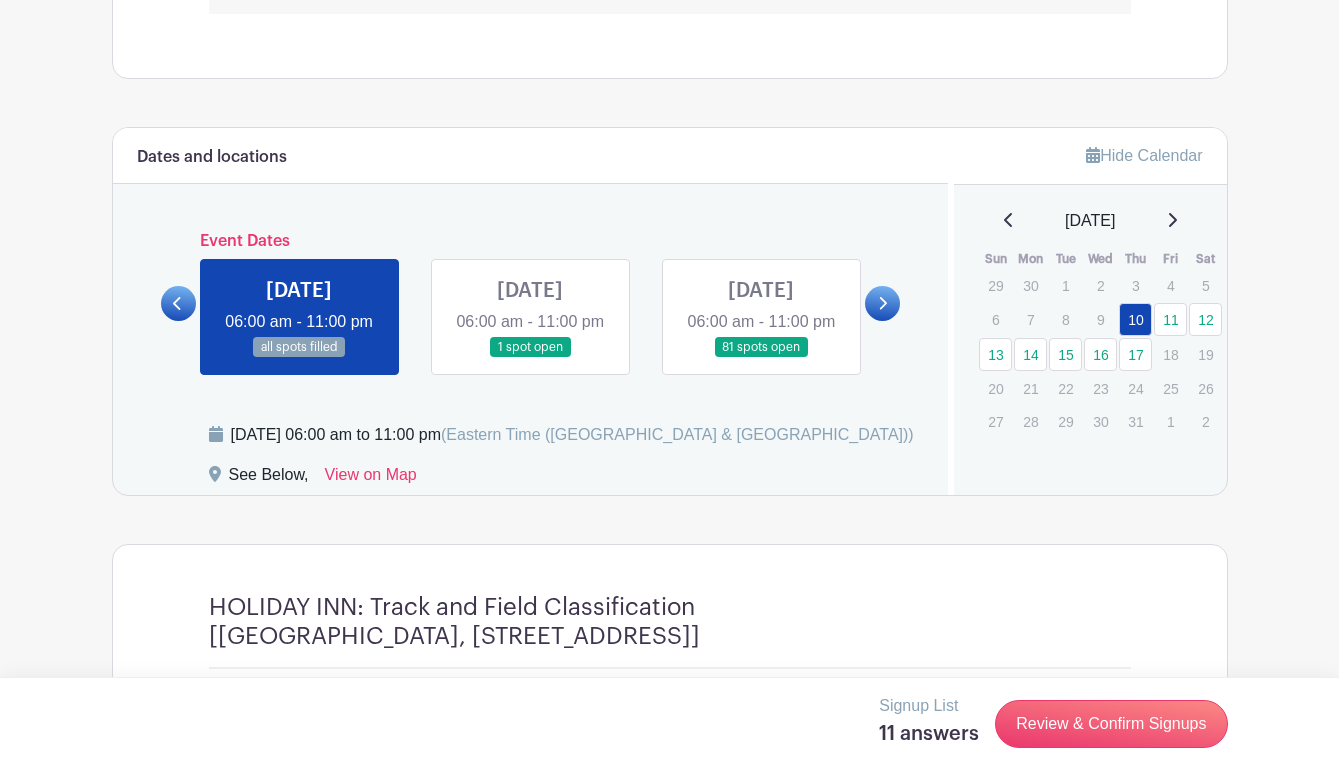 scroll, scrollTop: 1479, scrollLeft: 0, axis: vertical 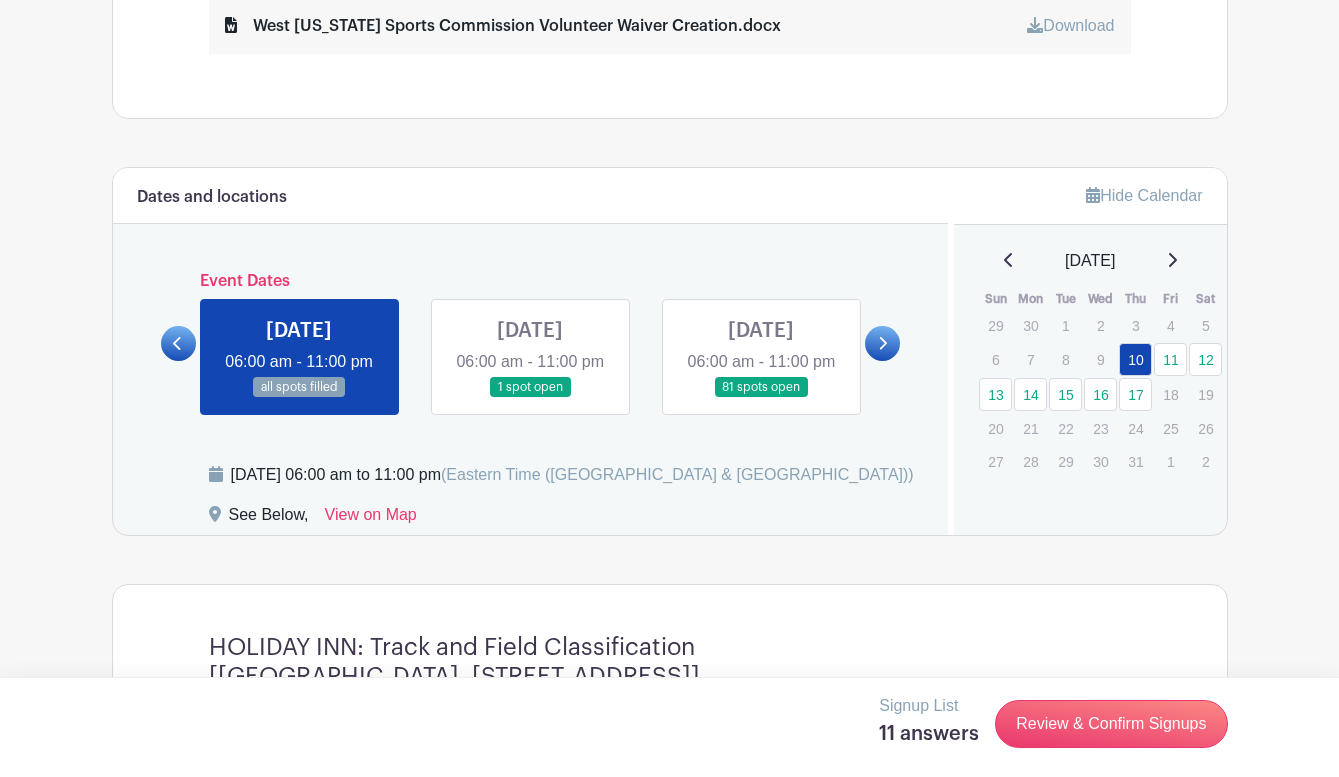 click at bounding box center (530, 398) 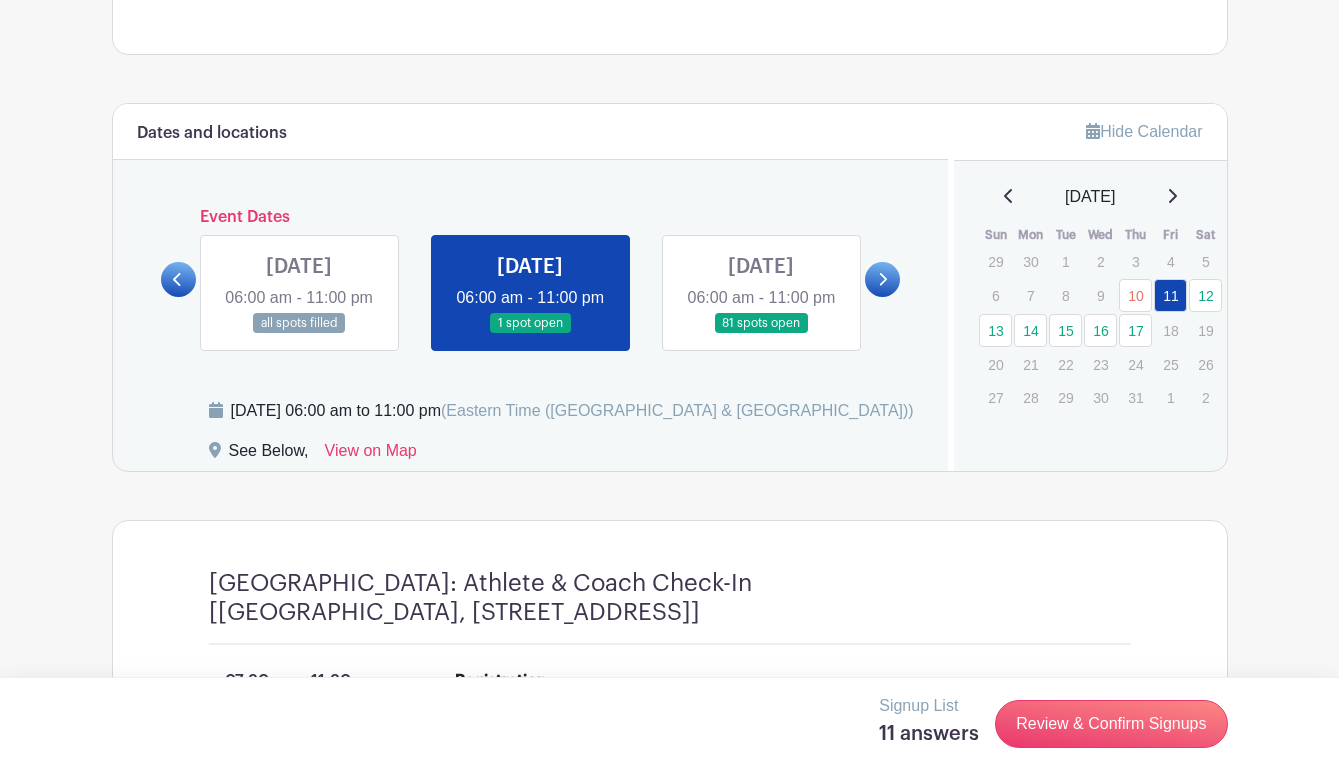 scroll, scrollTop: 1535, scrollLeft: 0, axis: vertical 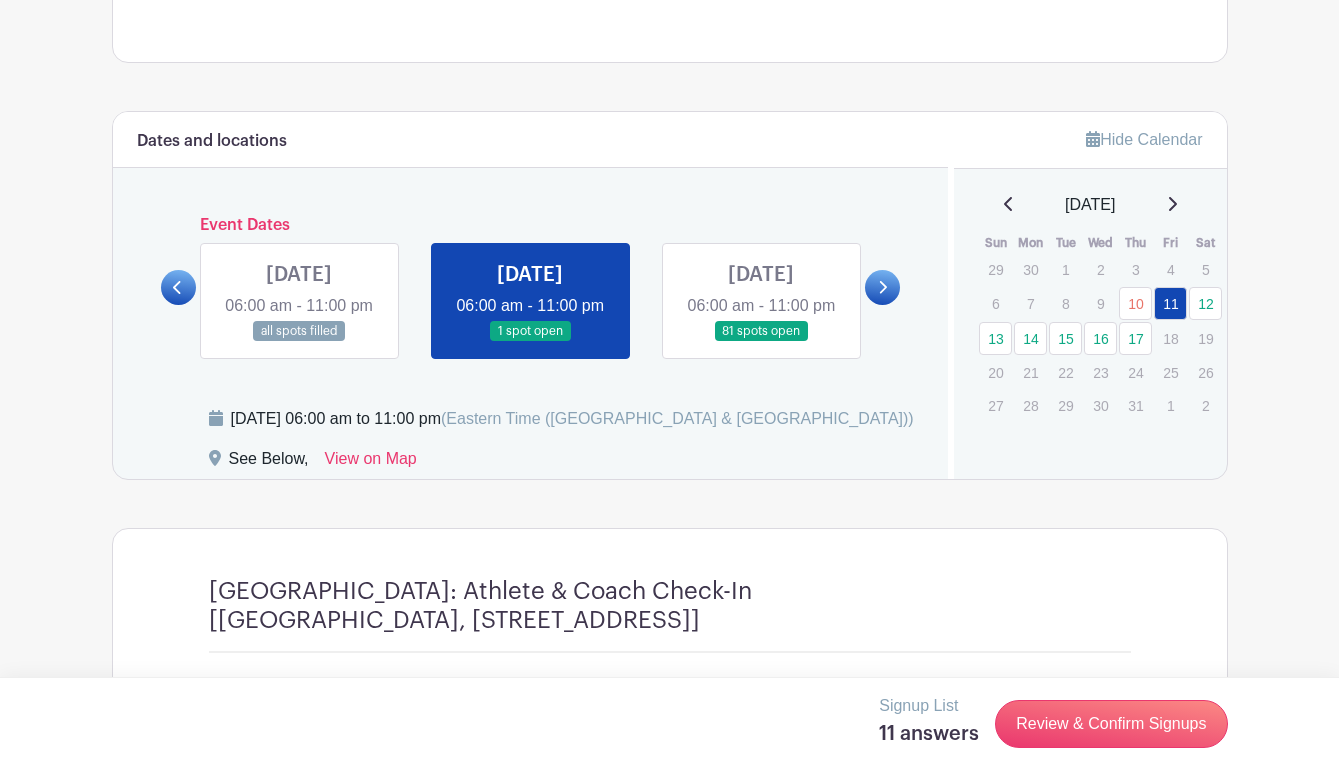 click at bounding box center [761, 342] 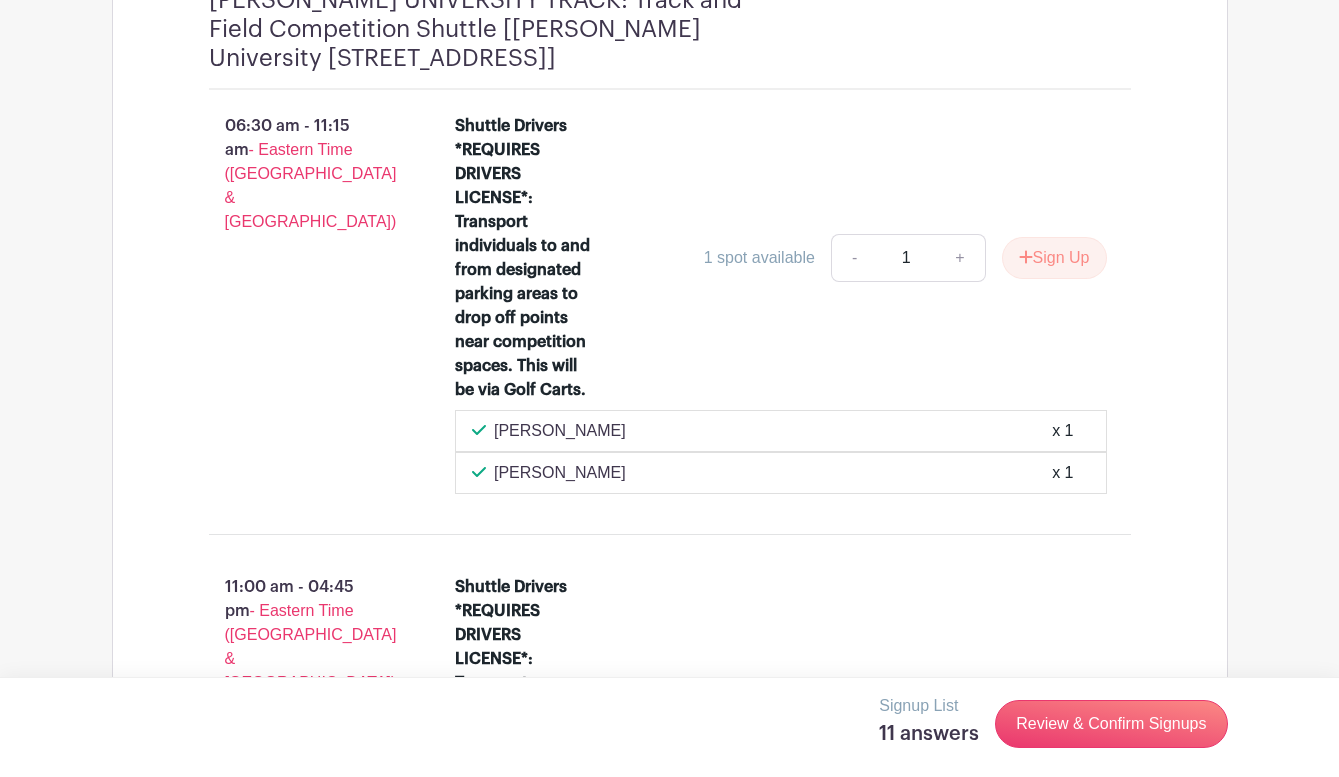 scroll, scrollTop: 6951, scrollLeft: 0, axis: vertical 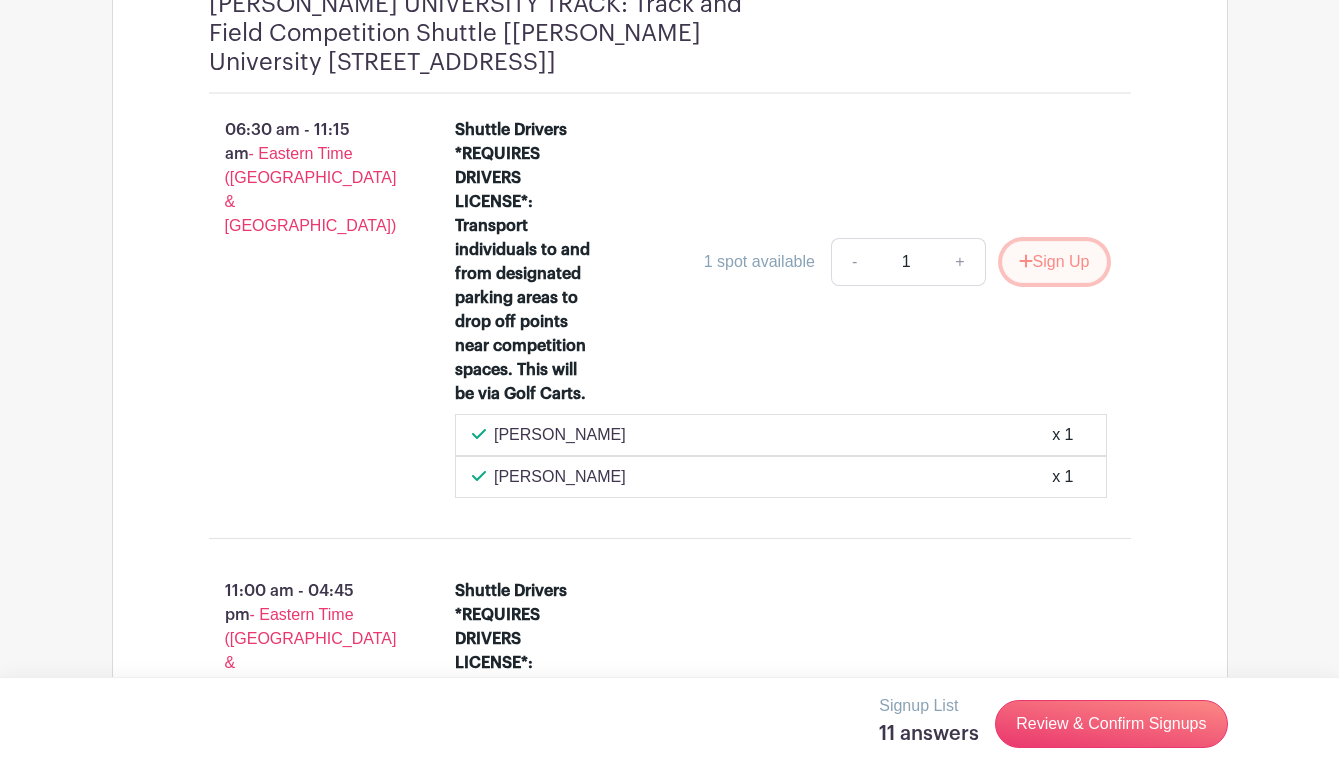 click on "Sign Up" at bounding box center (1054, 262) 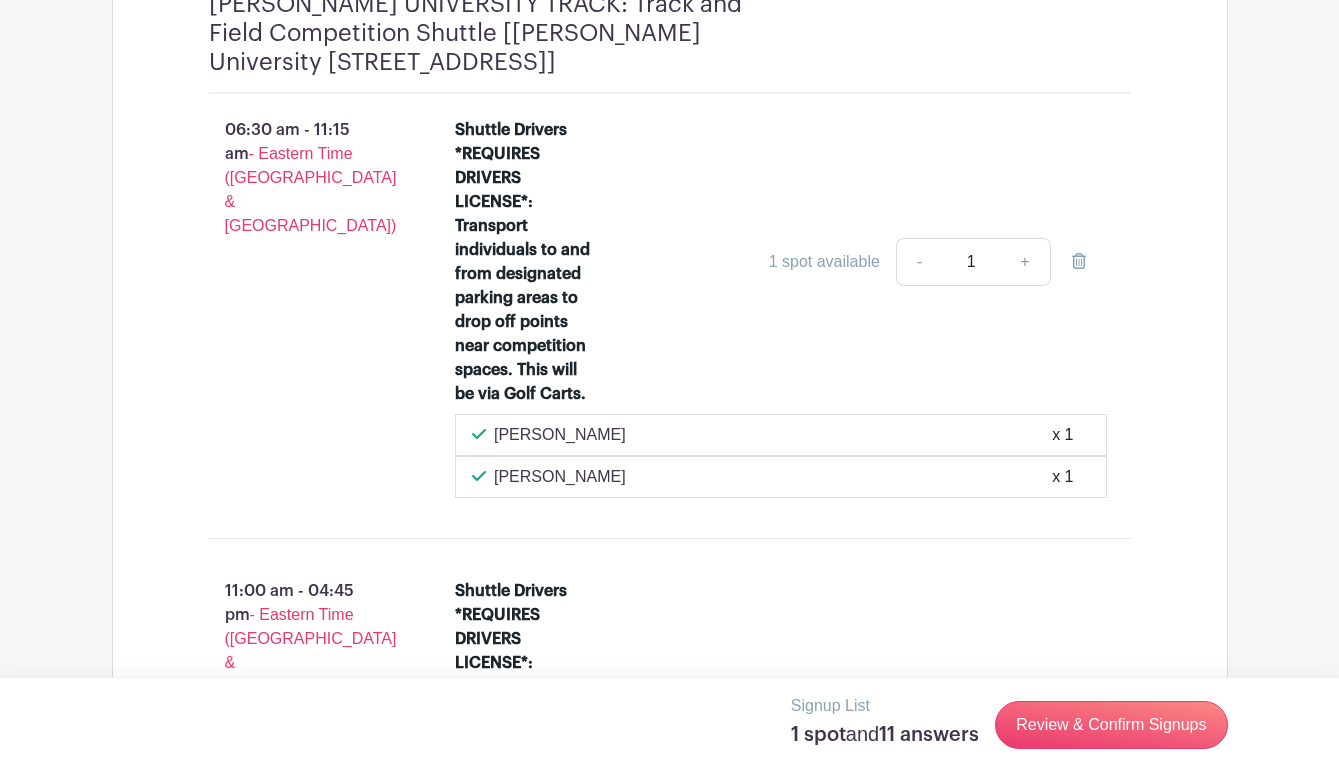 click on "1 spot available" at bounding box center (824, 262) 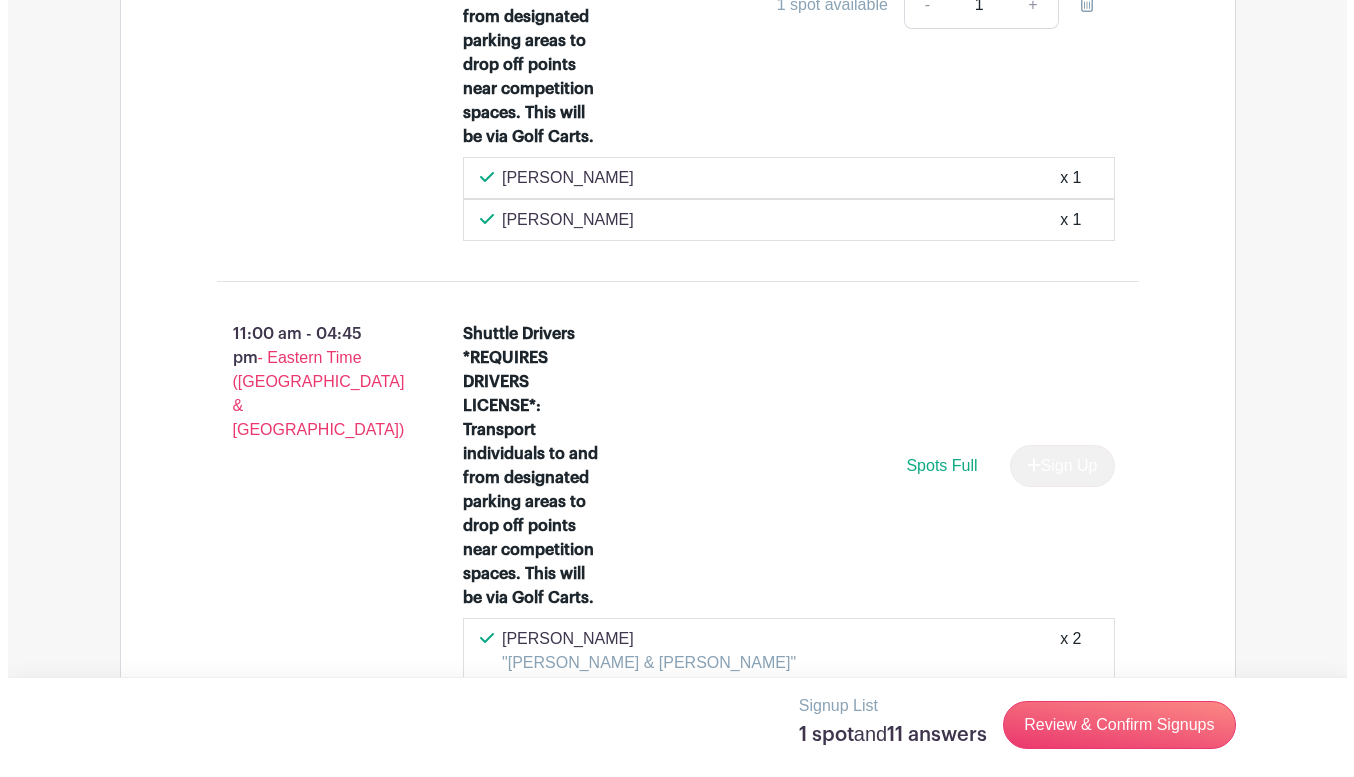 scroll, scrollTop: 7191, scrollLeft: 0, axis: vertical 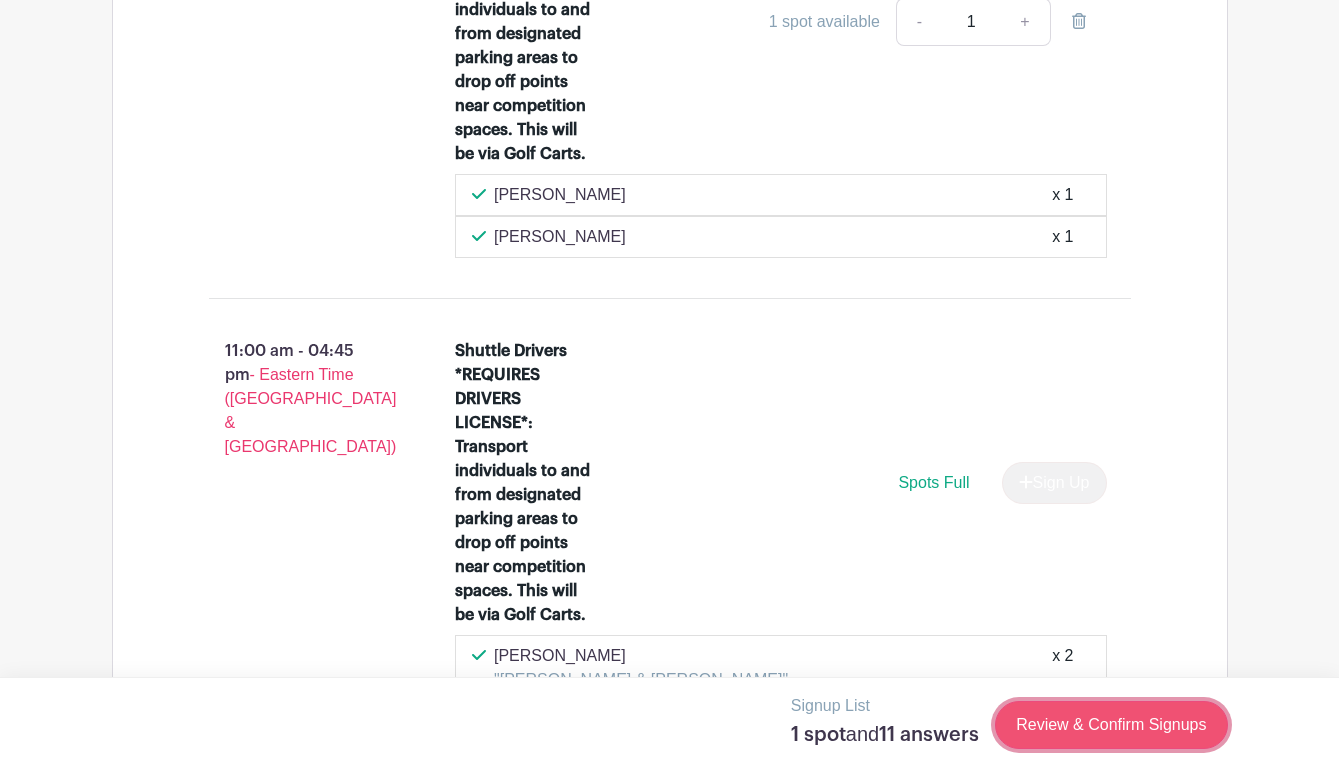 click on "Review & Confirm Signups" at bounding box center [1111, 725] 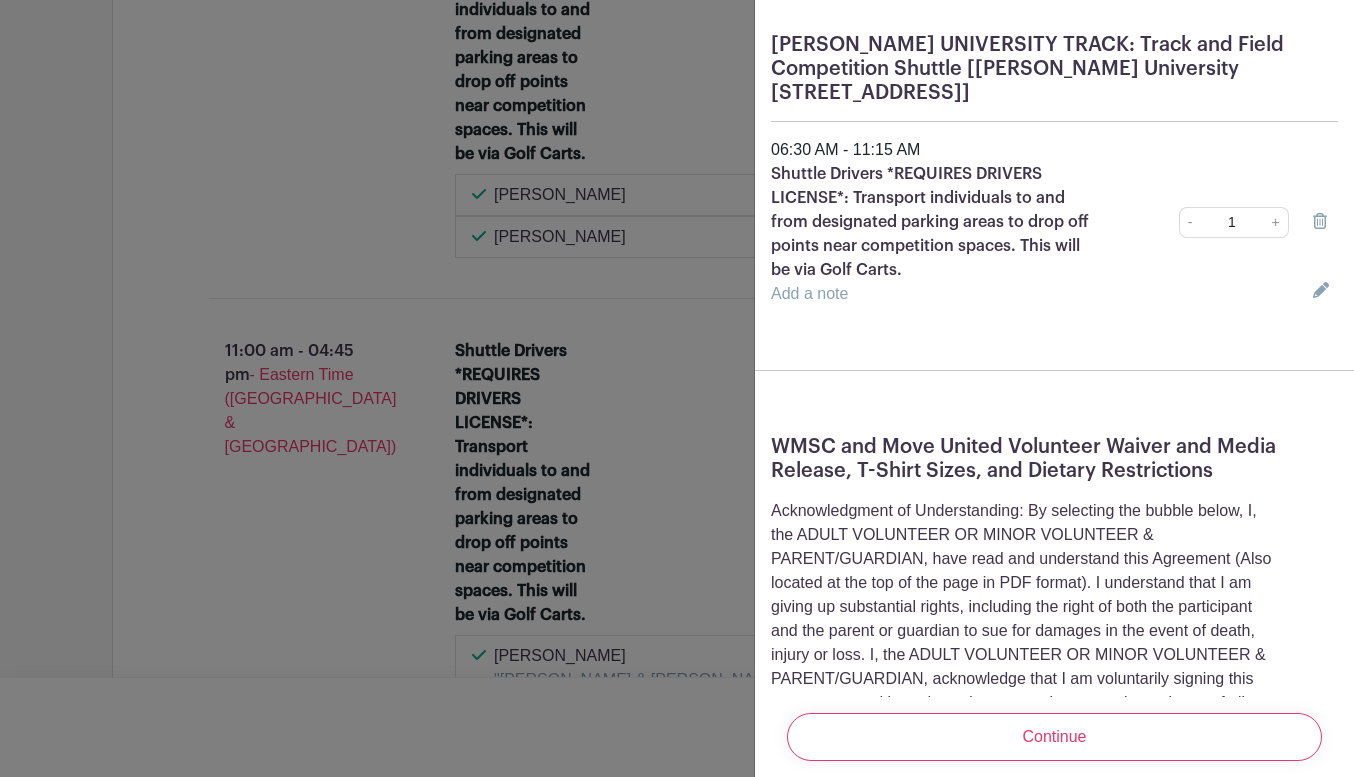 scroll, scrollTop: 161, scrollLeft: 0, axis: vertical 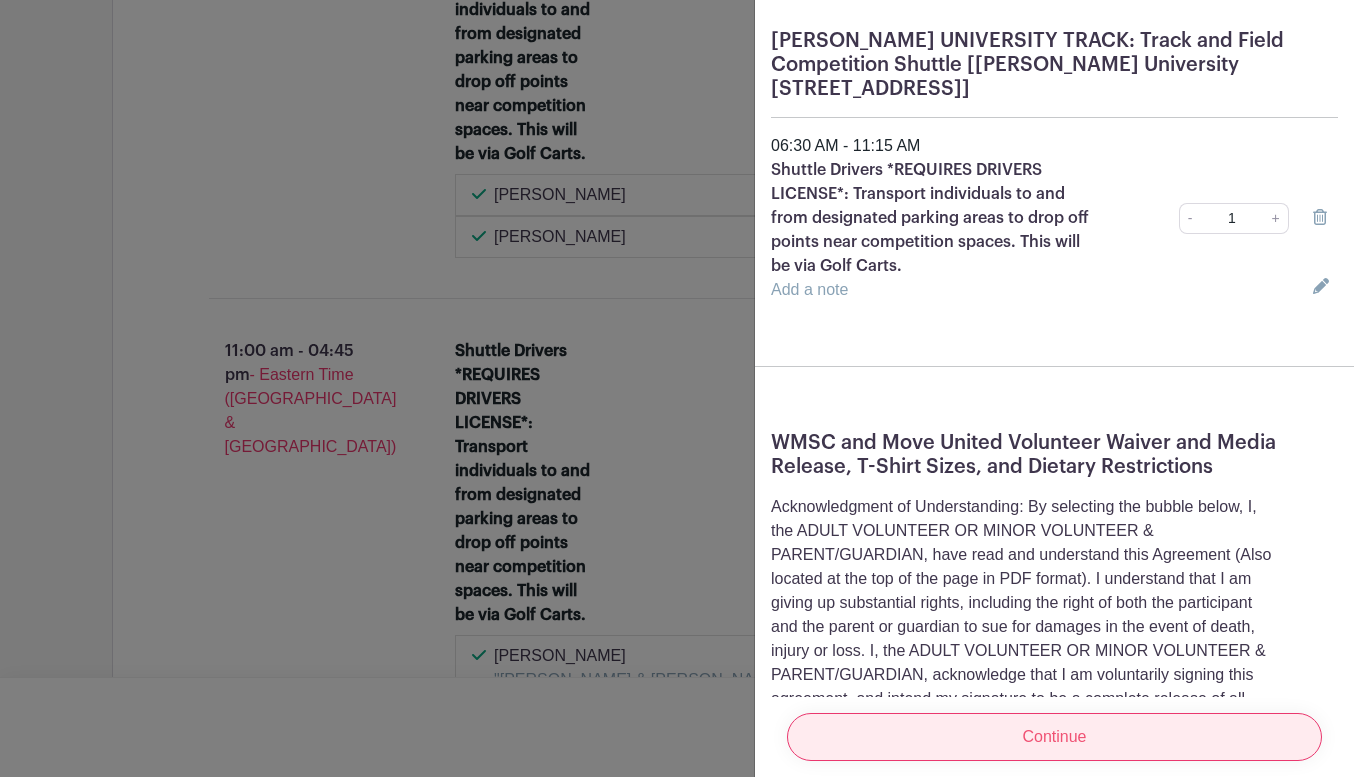 click on "Continue" at bounding box center (1054, 737) 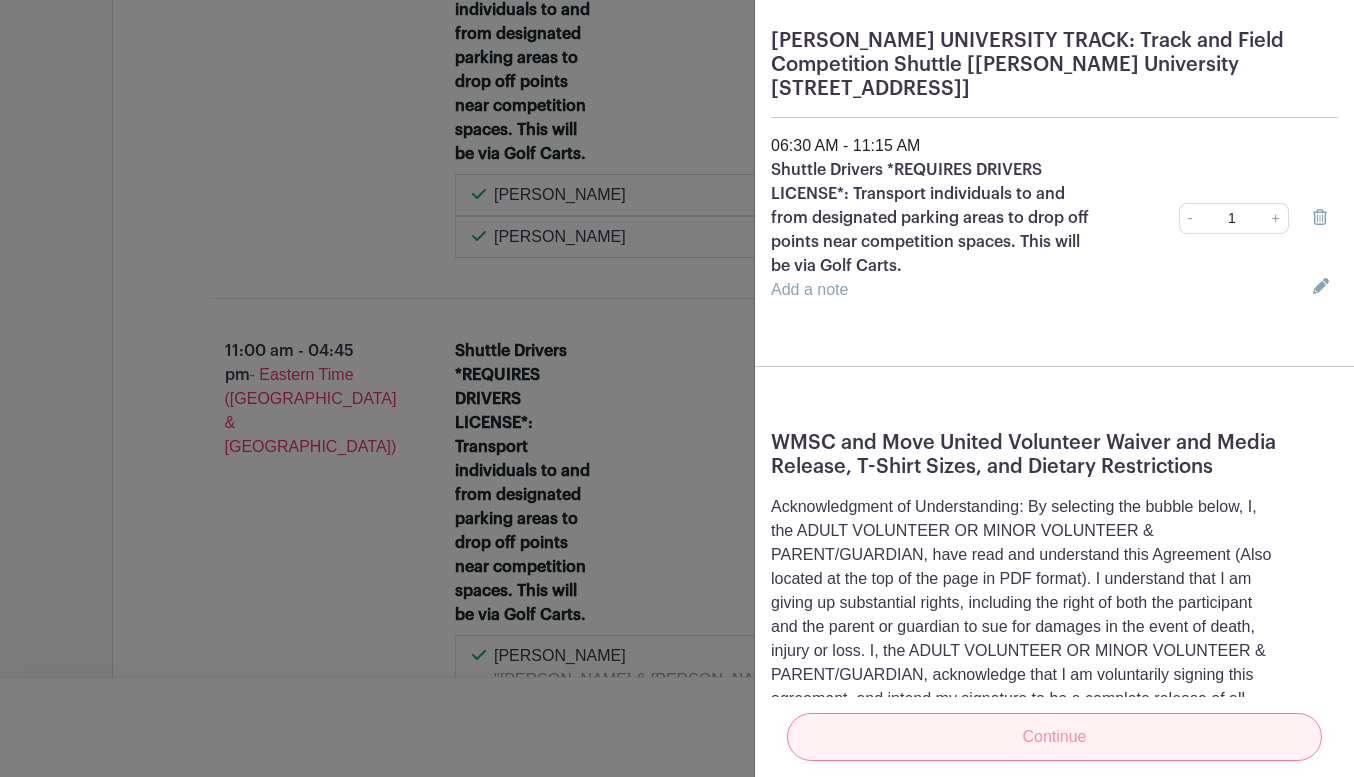 scroll, scrollTop: 0, scrollLeft: 0, axis: both 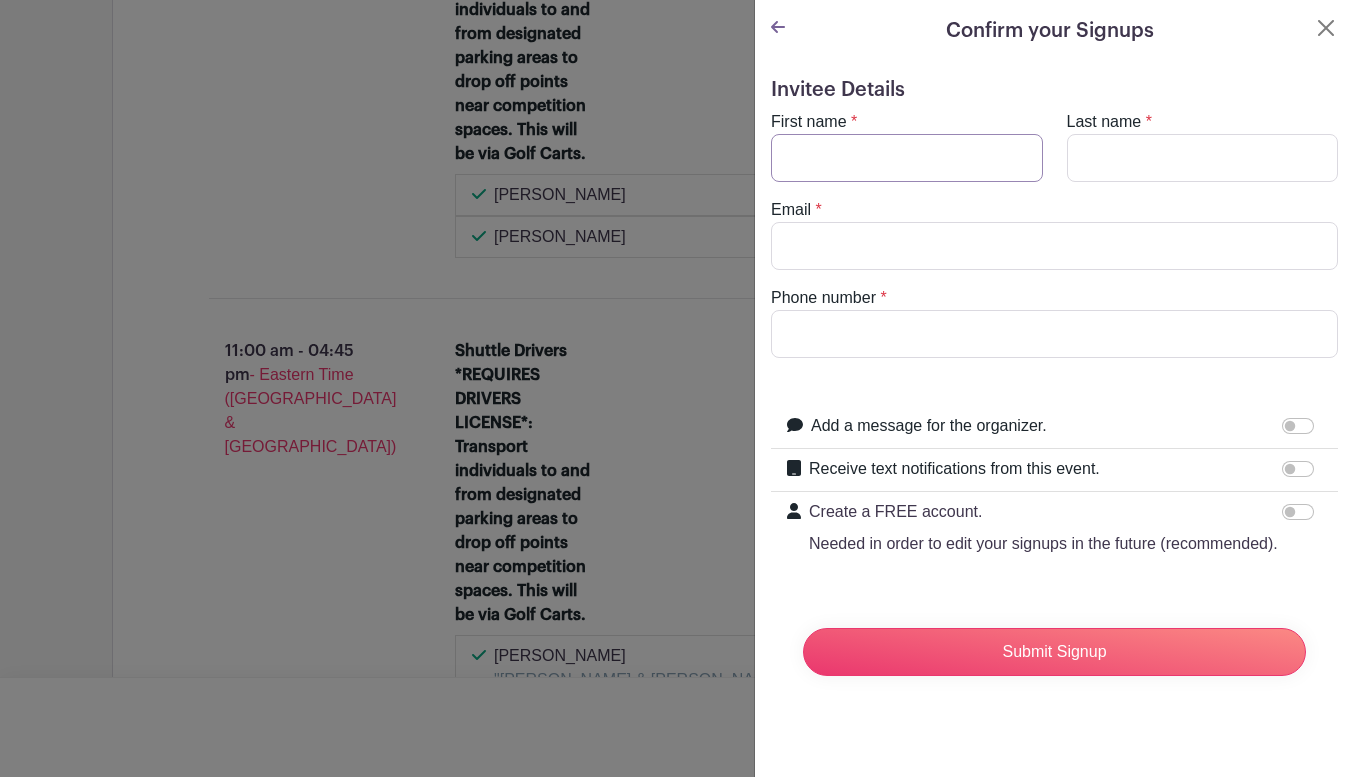 click on "First name" at bounding box center (907, 158) 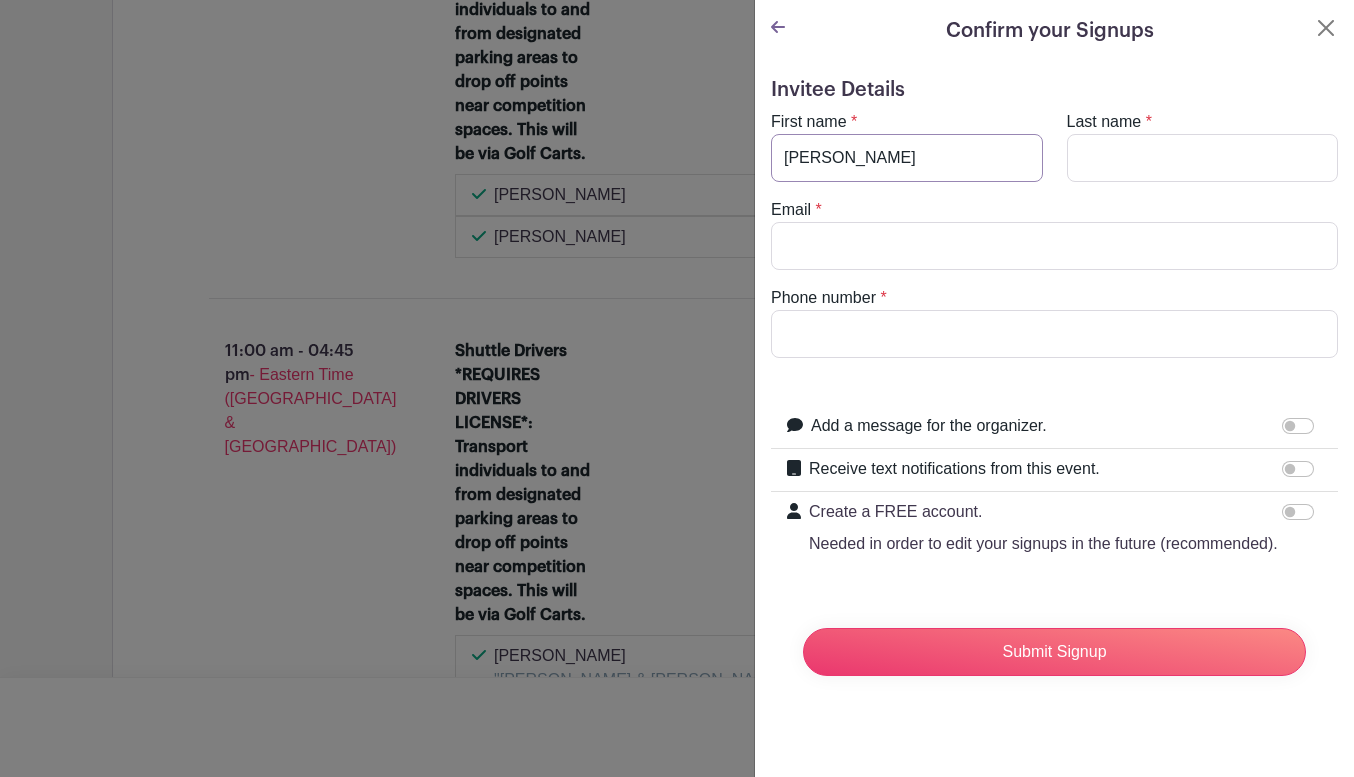 type on "[PERSON_NAME]" 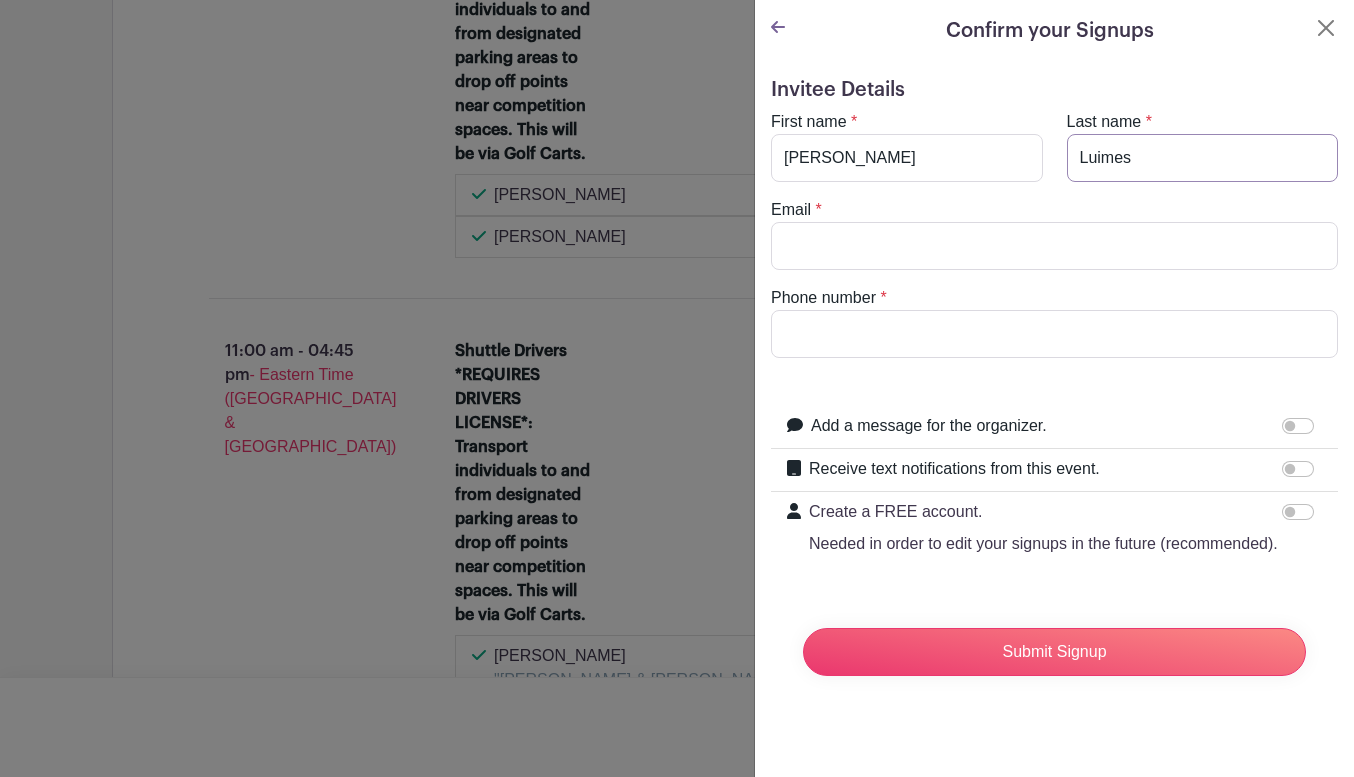 type on "Luimes" 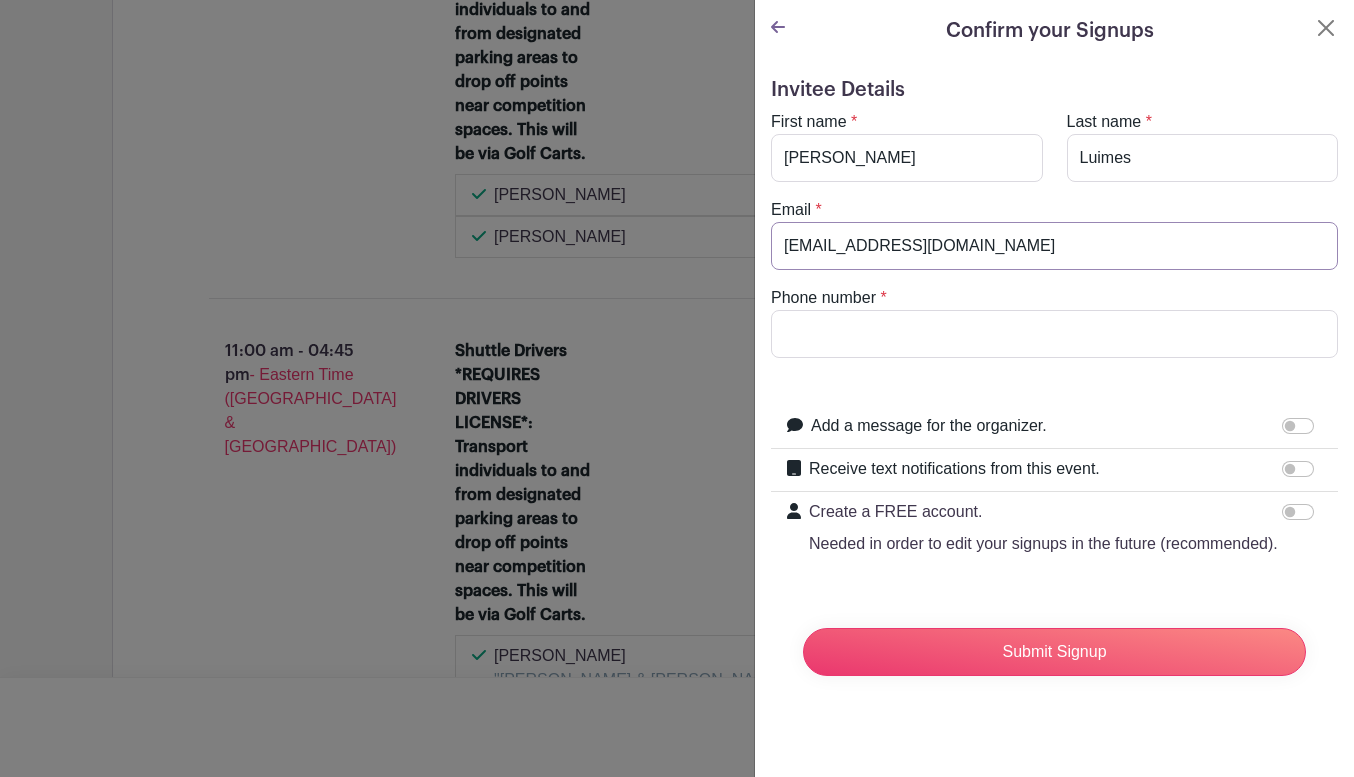 type on "[EMAIL_ADDRESS][DOMAIN_NAME]" 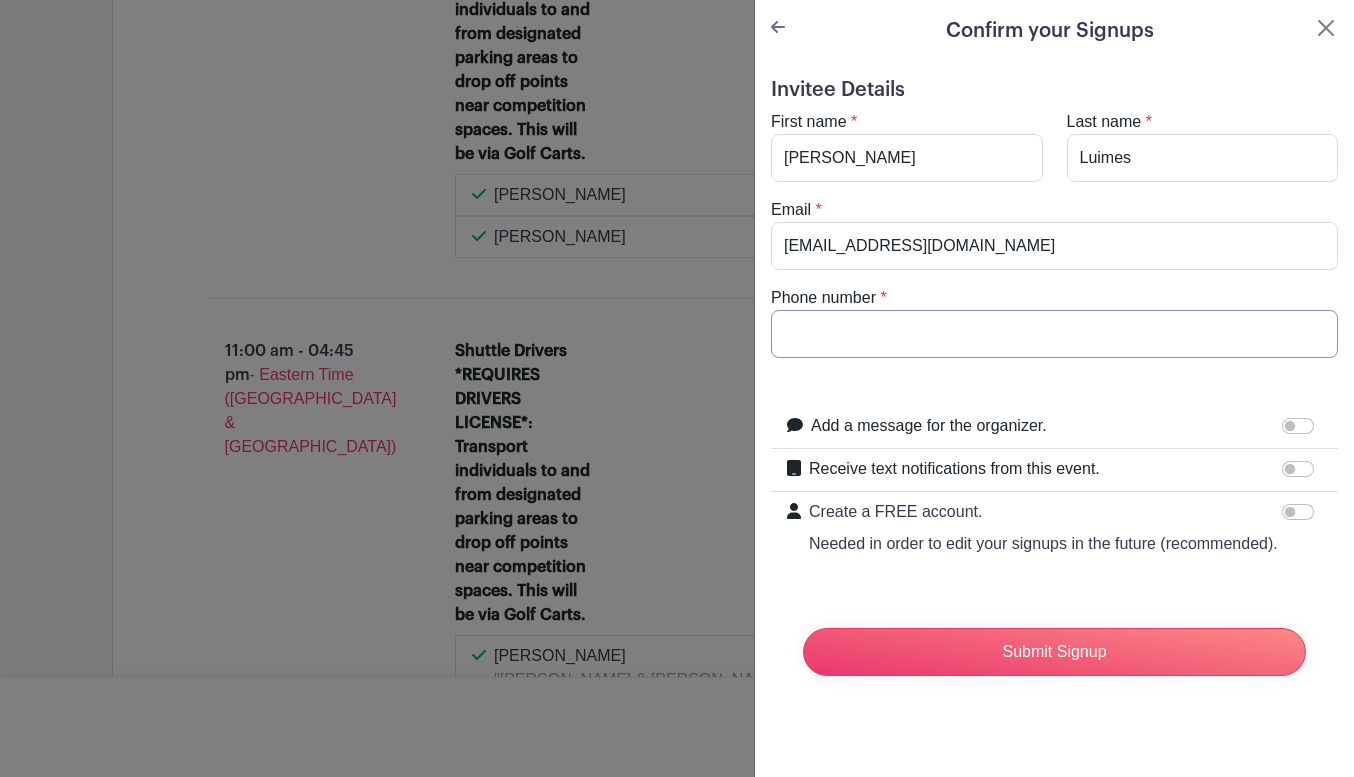 click on "Phone number" at bounding box center (1054, 334) 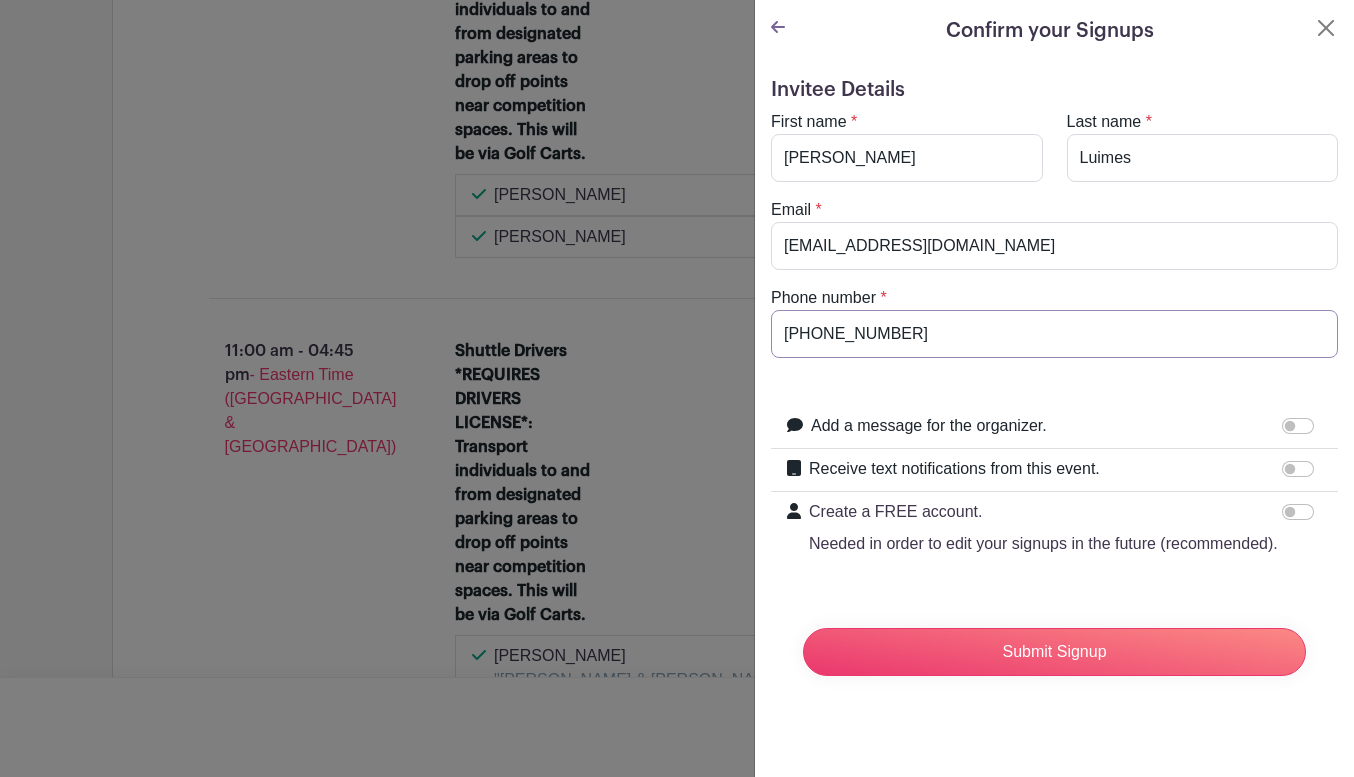 click on "[PHONE_NUMBER]" at bounding box center (1054, 334) 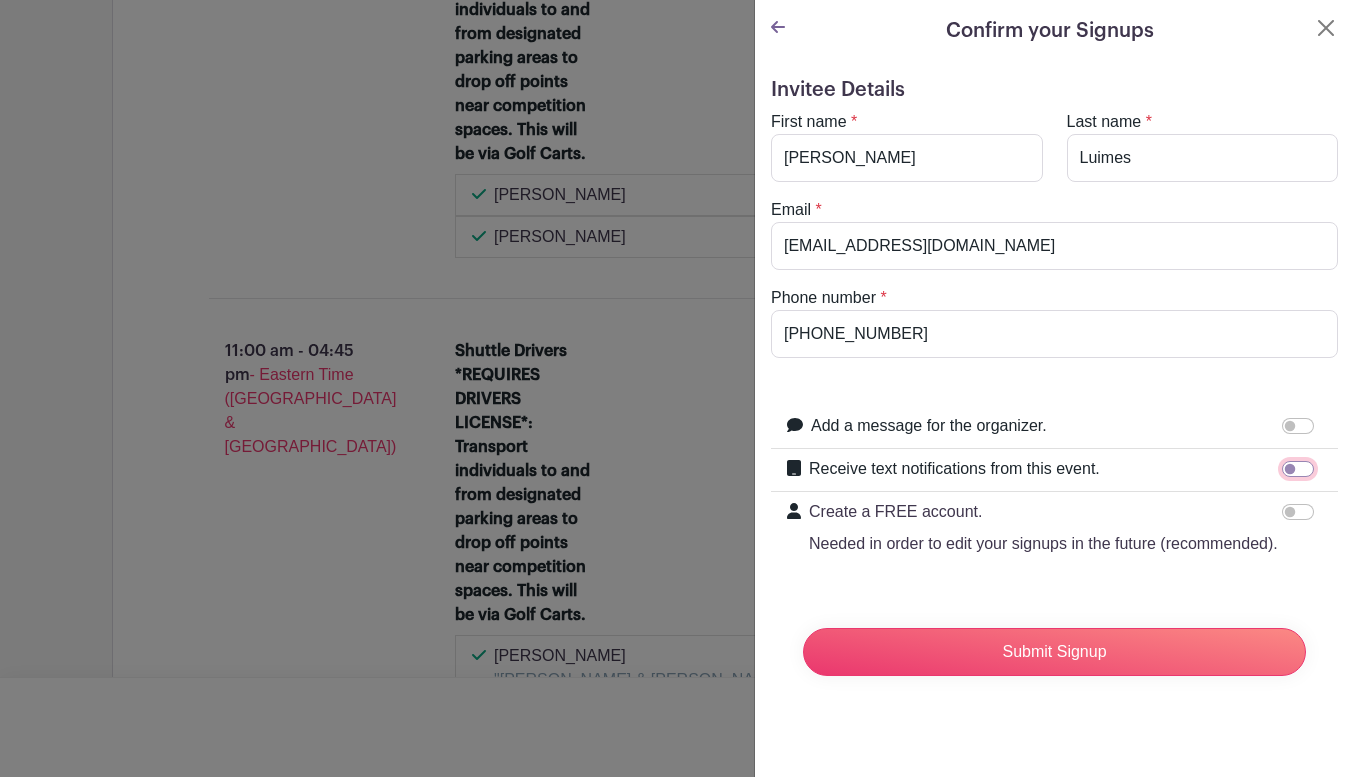 click on "Receive text notifications from this event." at bounding box center (1298, 469) 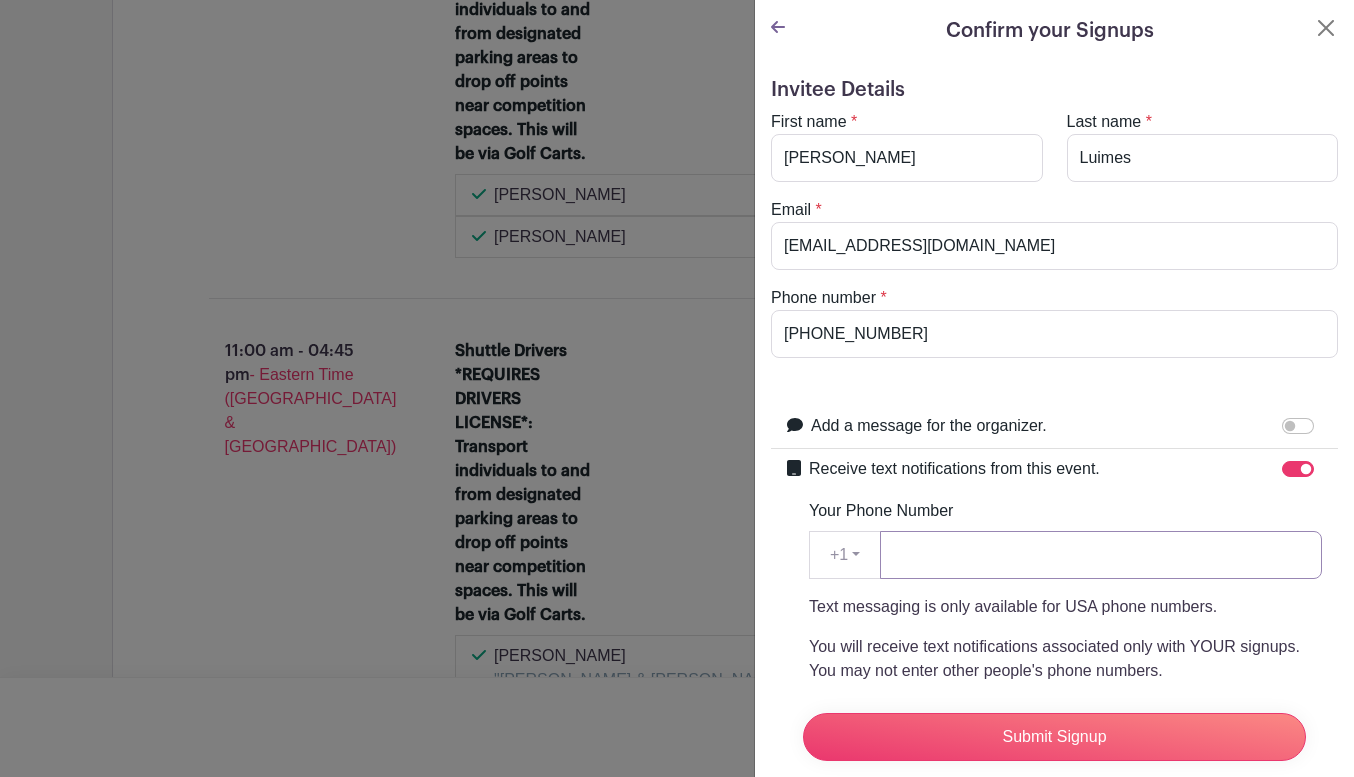 click on "Your Phone Number" at bounding box center [1101, 555] 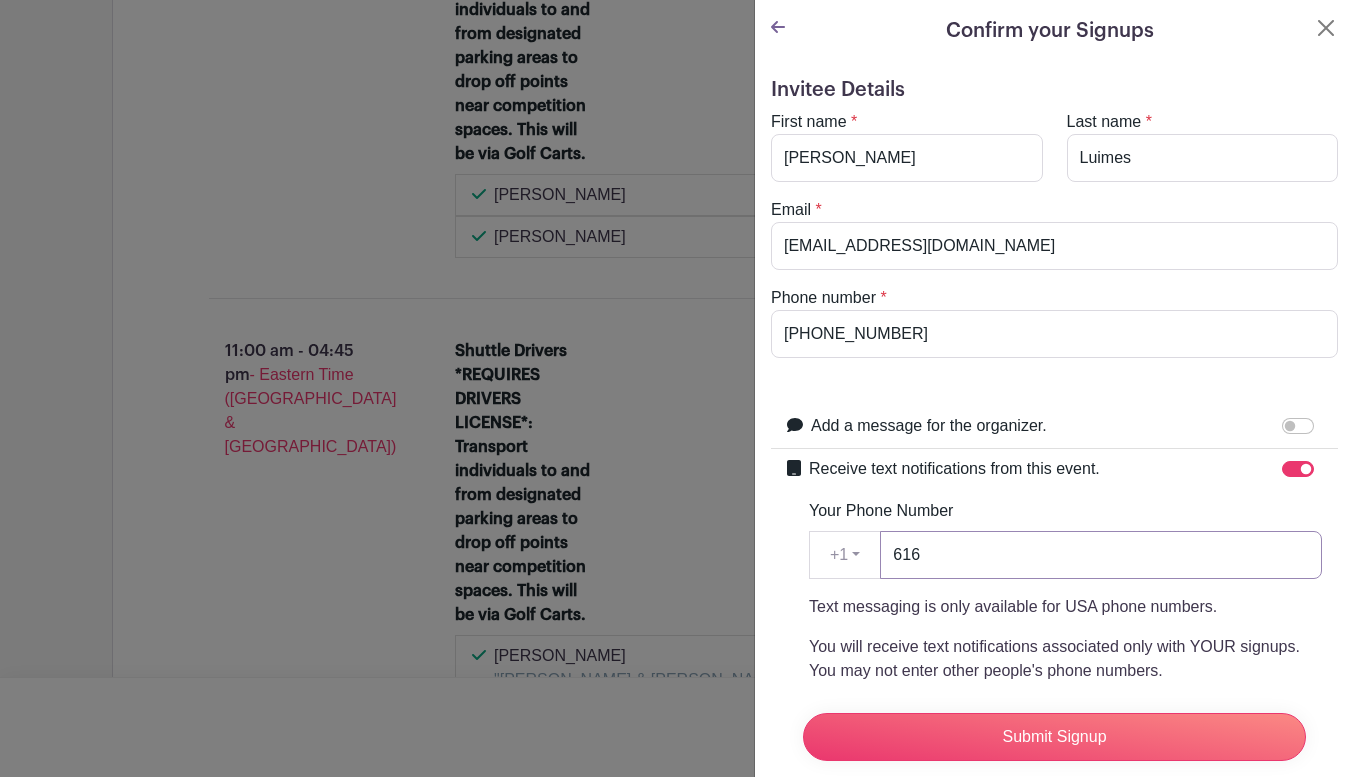 type on "6163679779" 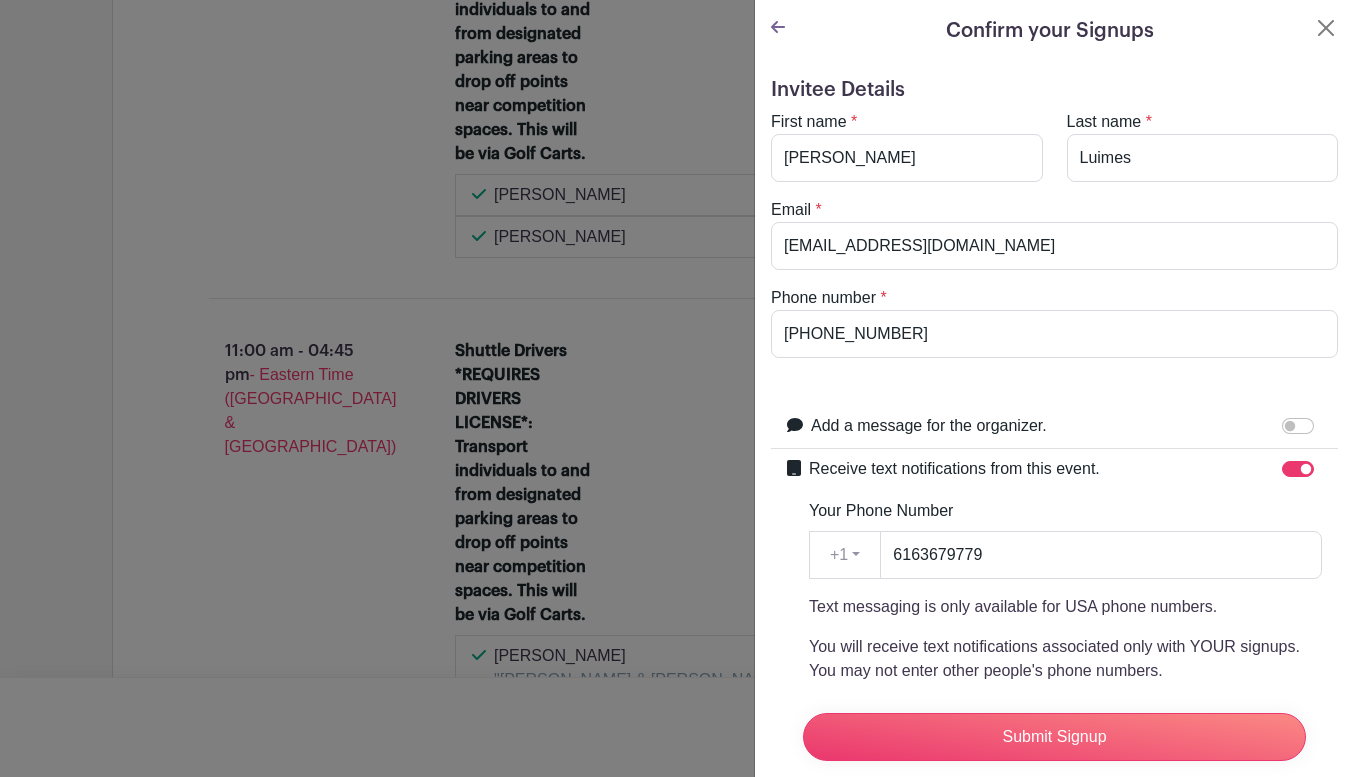 click on "Your Phone Number
+1
+1
6163679779
Text messaging is only available for USA phone numbers.
You will receive text notifications associated only with YOUR signups.
You may not enter other people's phone numbers.
Privacy Policy  and
Terms of Use ." at bounding box center [1065, 671] 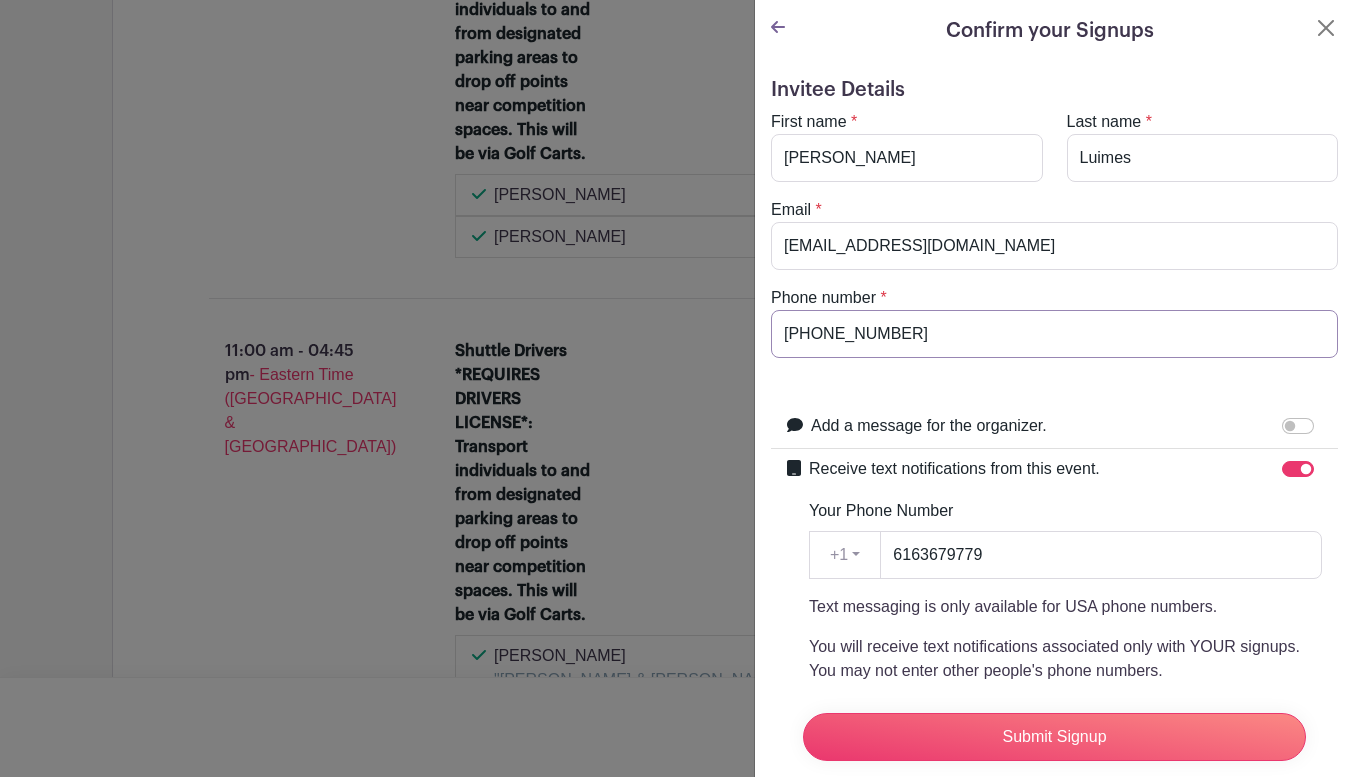 click on "[PHONE_NUMBER]" at bounding box center (1054, 334) 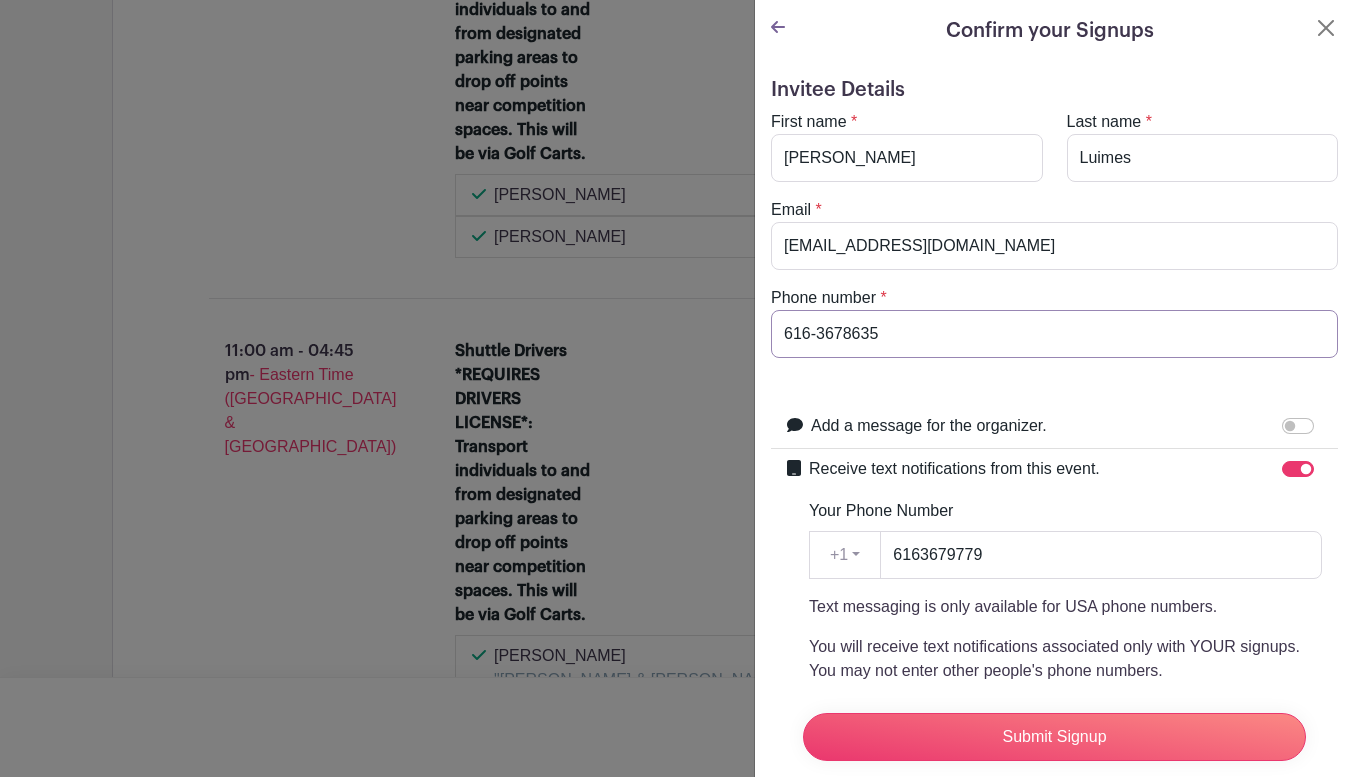 click on "616-3678635" at bounding box center (1054, 334) 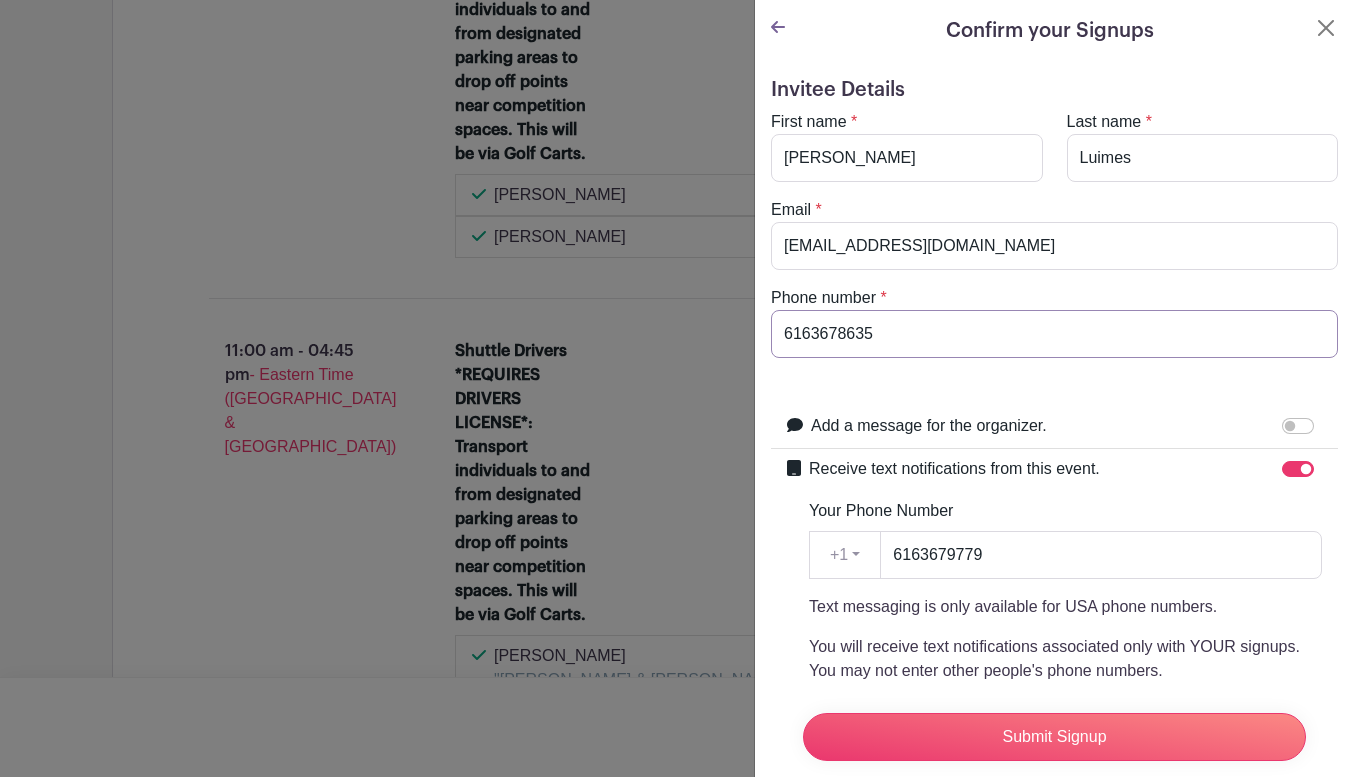 type on "6163678635" 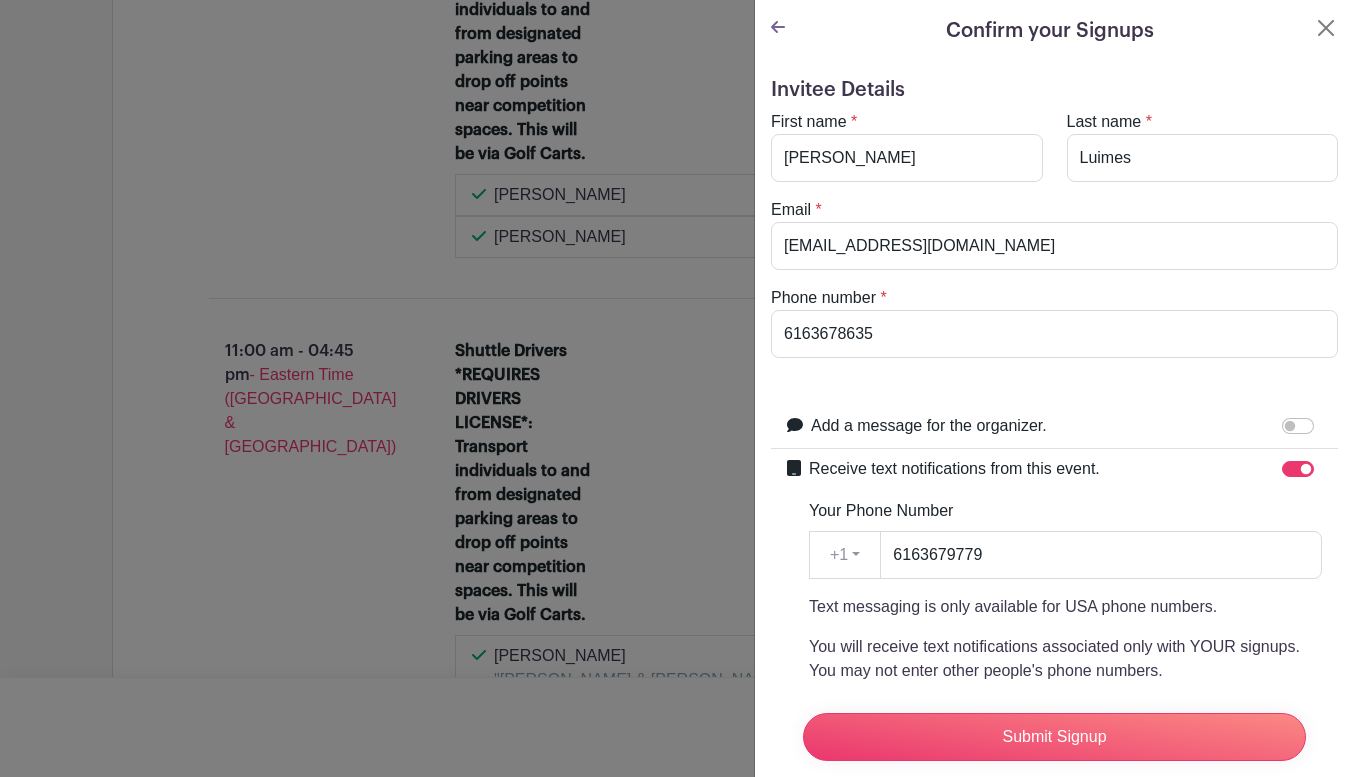 click on "Invitee Details
First name   *
[PERSON_NAME]
Last name   *
[GEOGRAPHIC_DATA]
Email   *
[EMAIL_ADDRESS][DOMAIN_NAME]
Phone number   *
6163678635
Add a message for the organizer.
Your message
+1" at bounding box center [1054, 573] 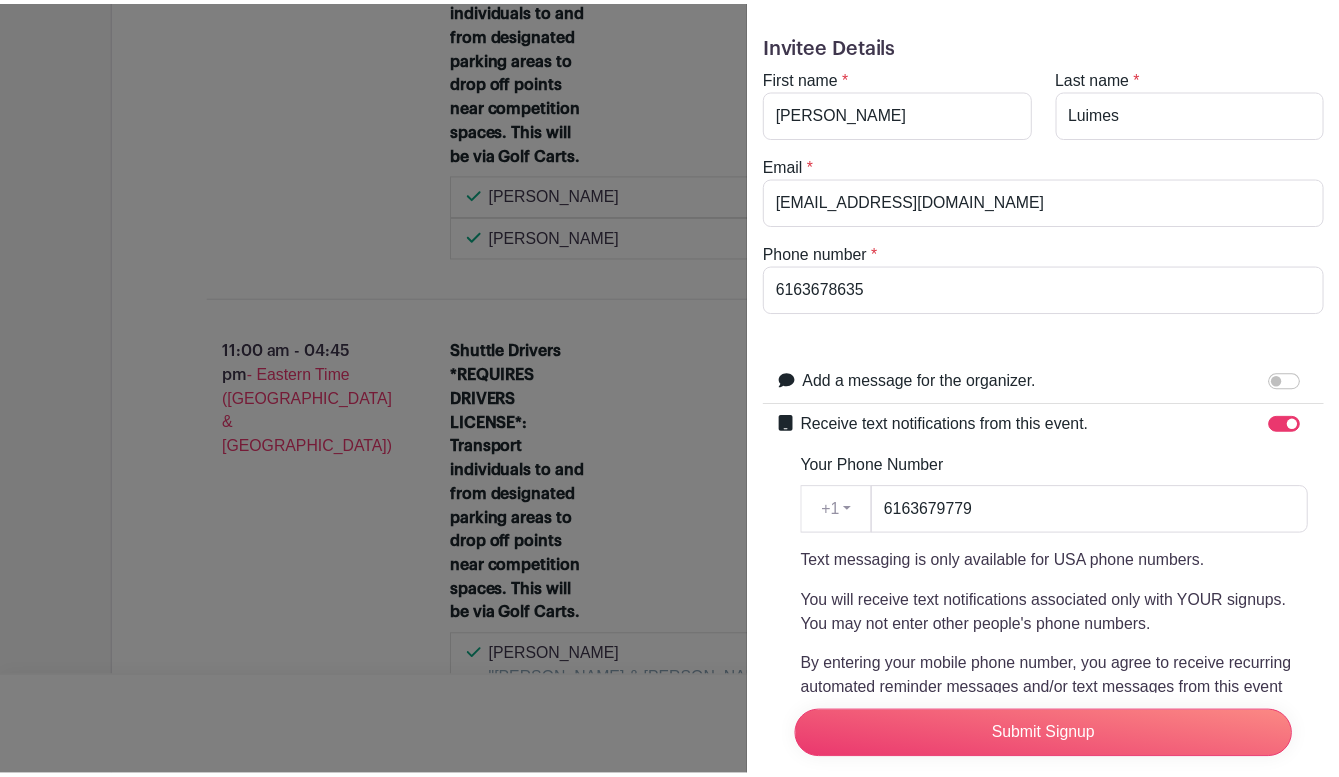 scroll, scrollTop: 43, scrollLeft: 0, axis: vertical 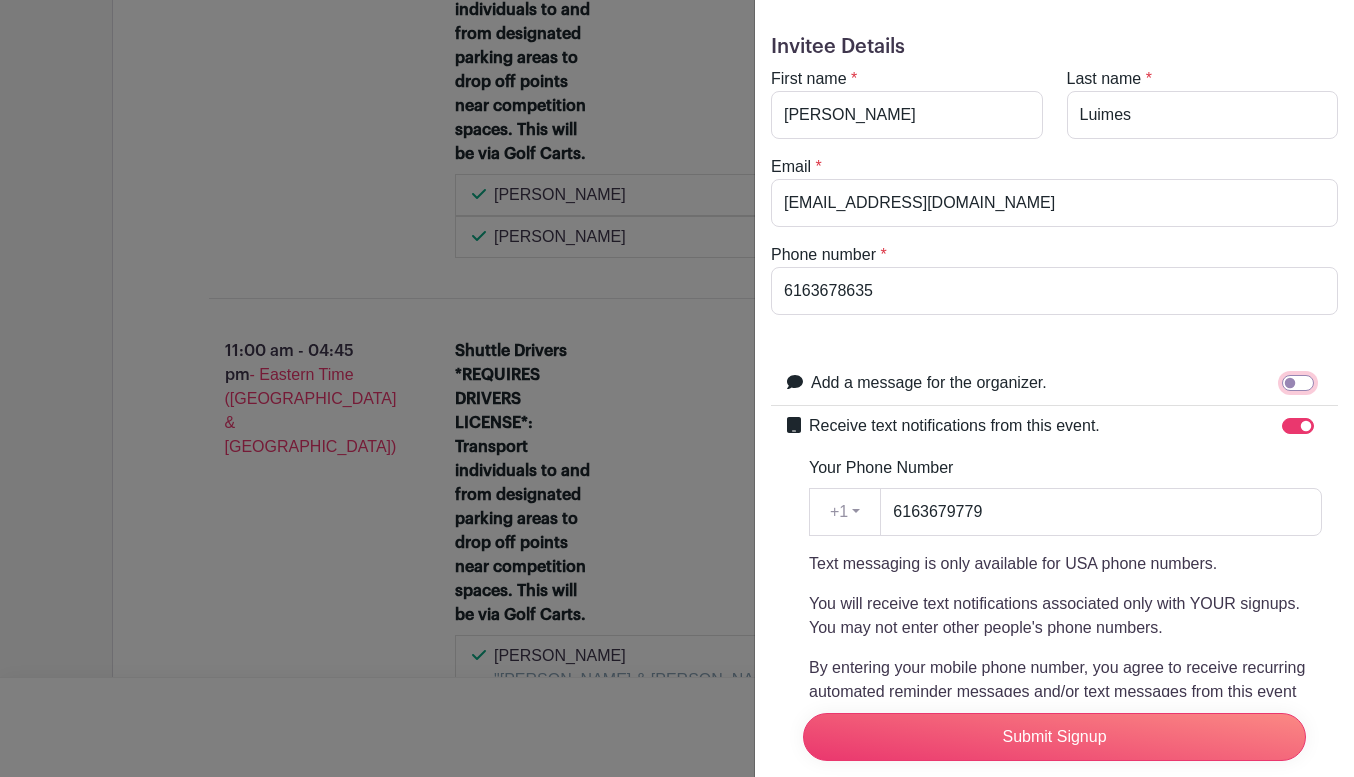 click on "Add a message for the organizer." at bounding box center (1298, 383) 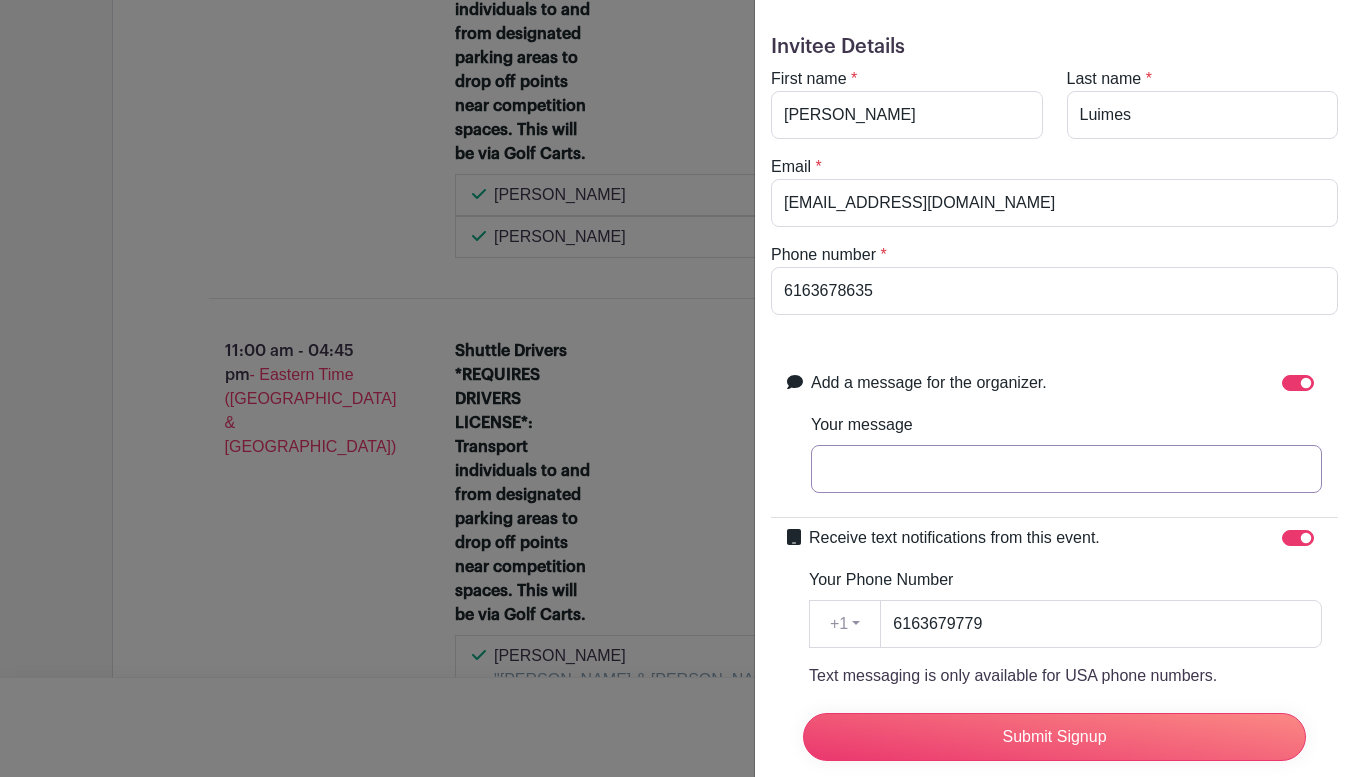 click on "Your message" at bounding box center (1066, 469) 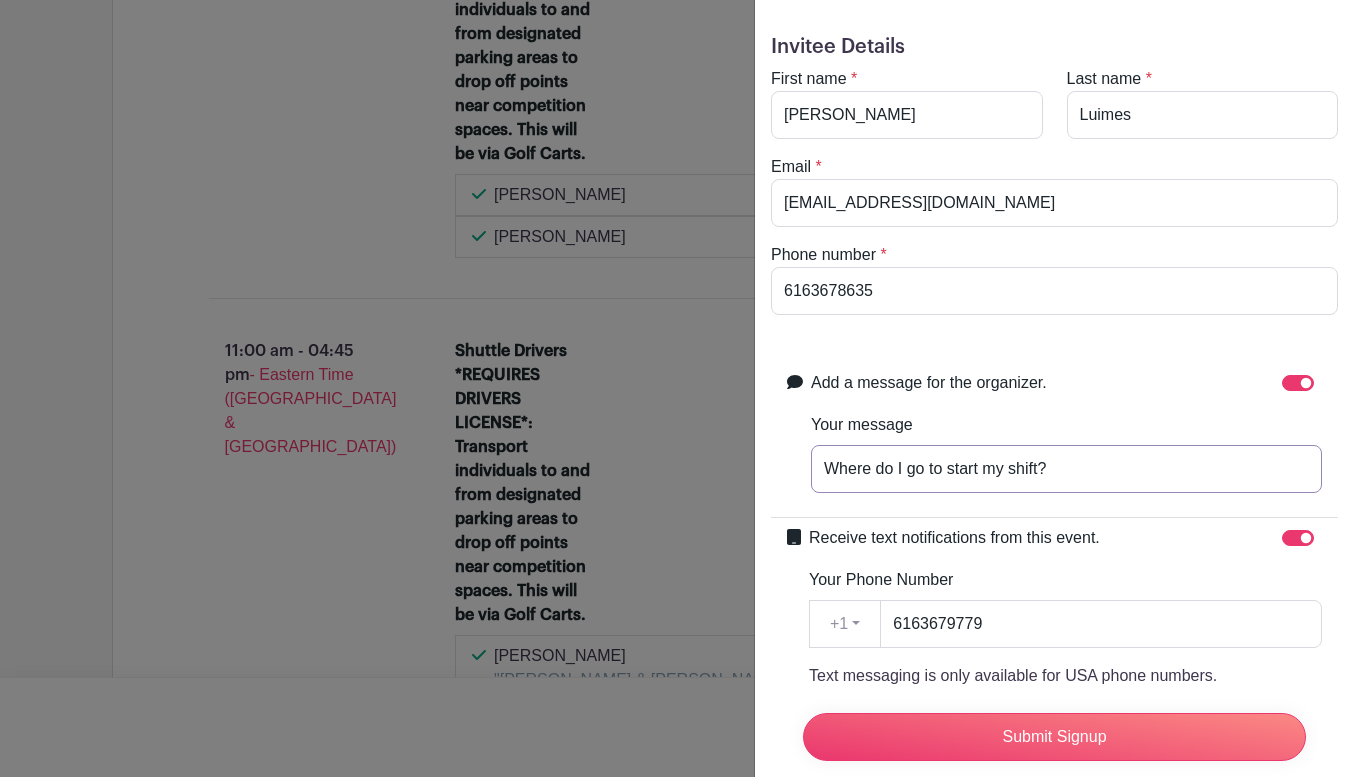 type on "Where do I go to start my shift?" 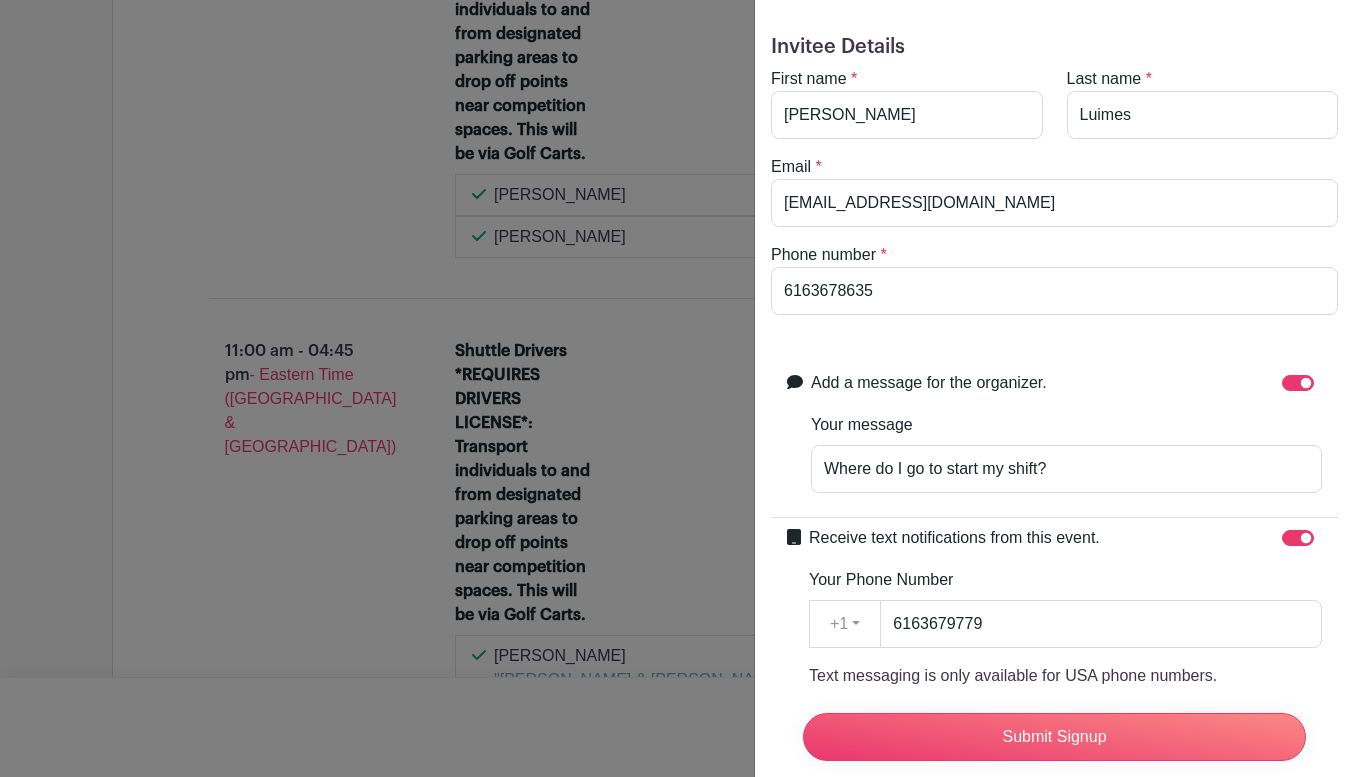 click on "Add a message for the organizer.
Your message
Where do I go to start my shift?" at bounding box center [1066, 440] 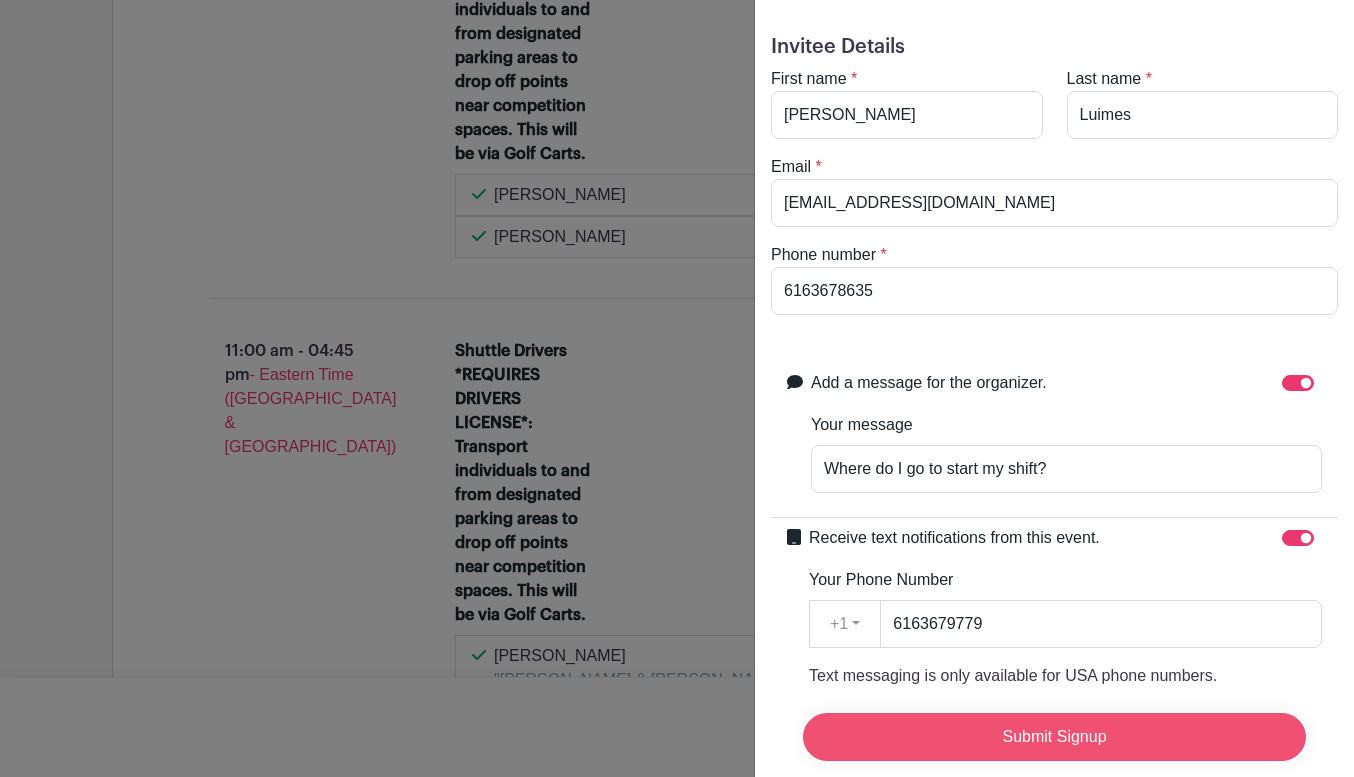 click on "Submit Signup" at bounding box center [1054, 737] 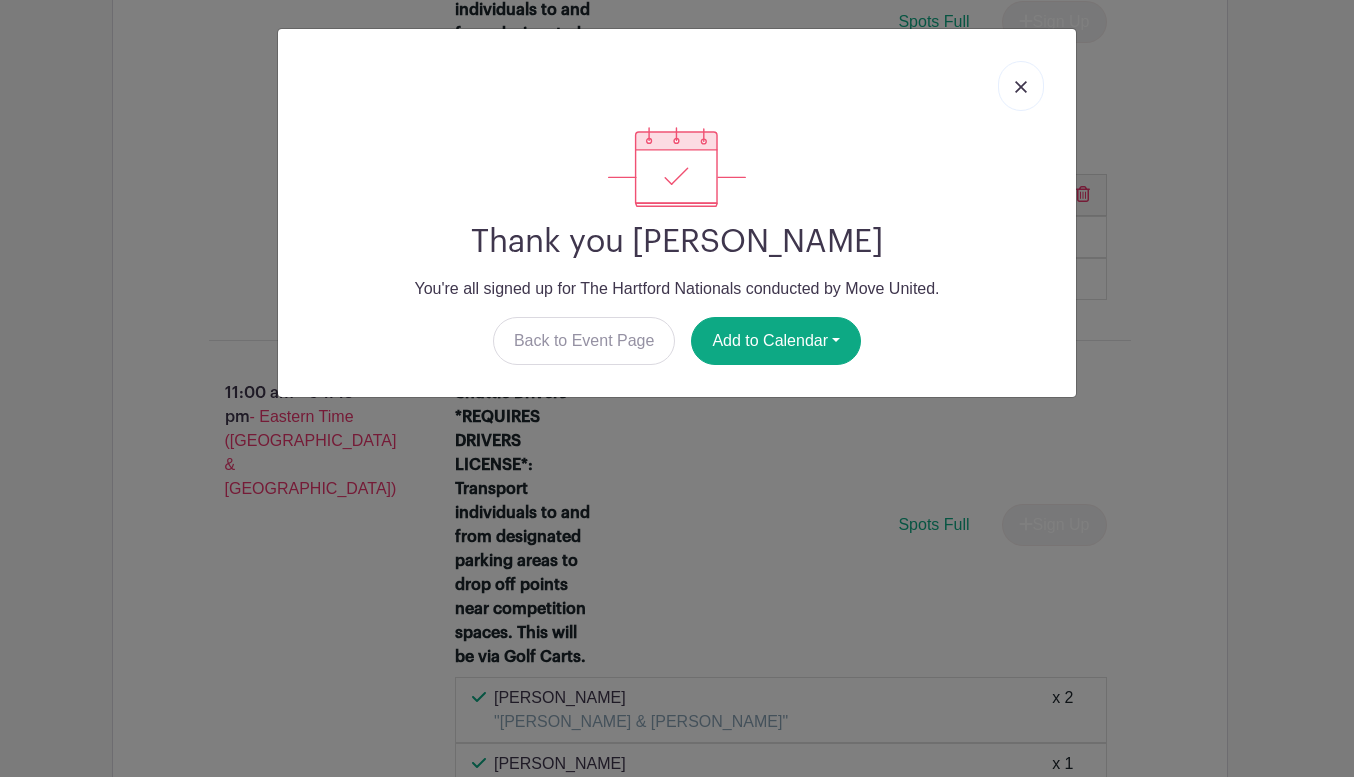 click at bounding box center (1021, 87) 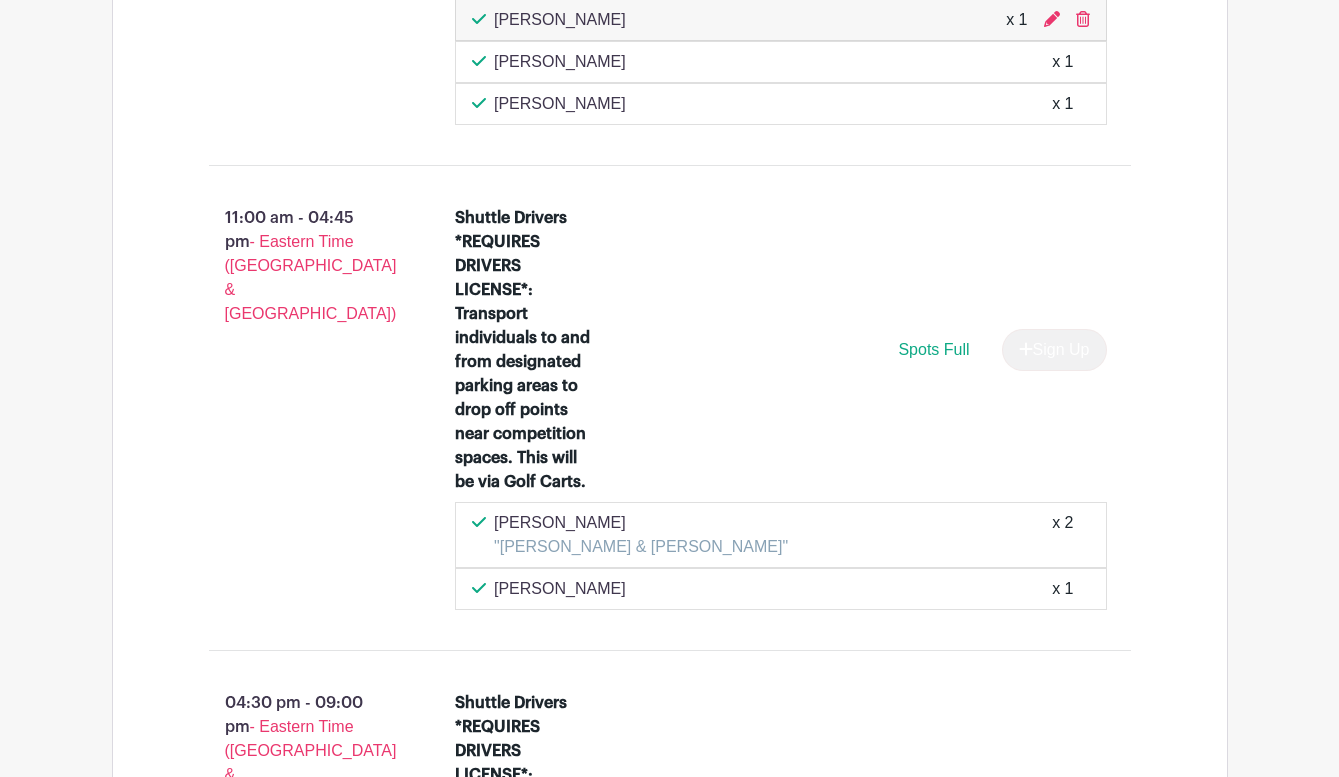 scroll, scrollTop: 7226, scrollLeft: 0, axis: vertical 